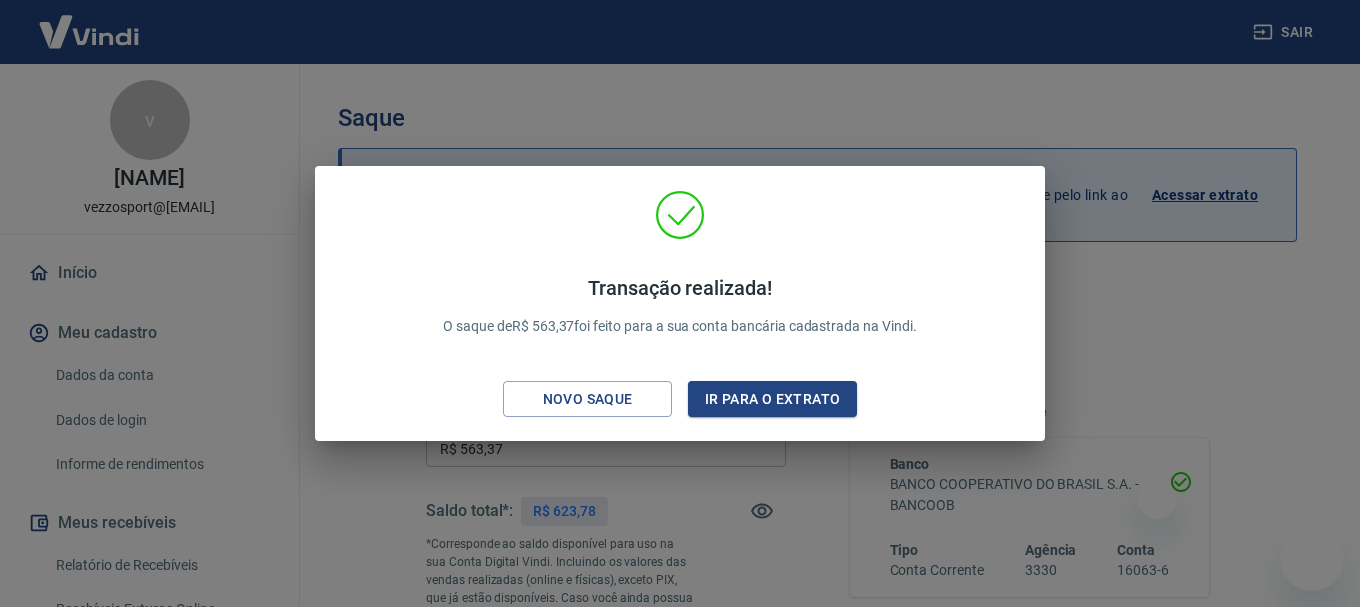 scroll, scrollTop: 300, scrollLeft: 0, axis: vertical 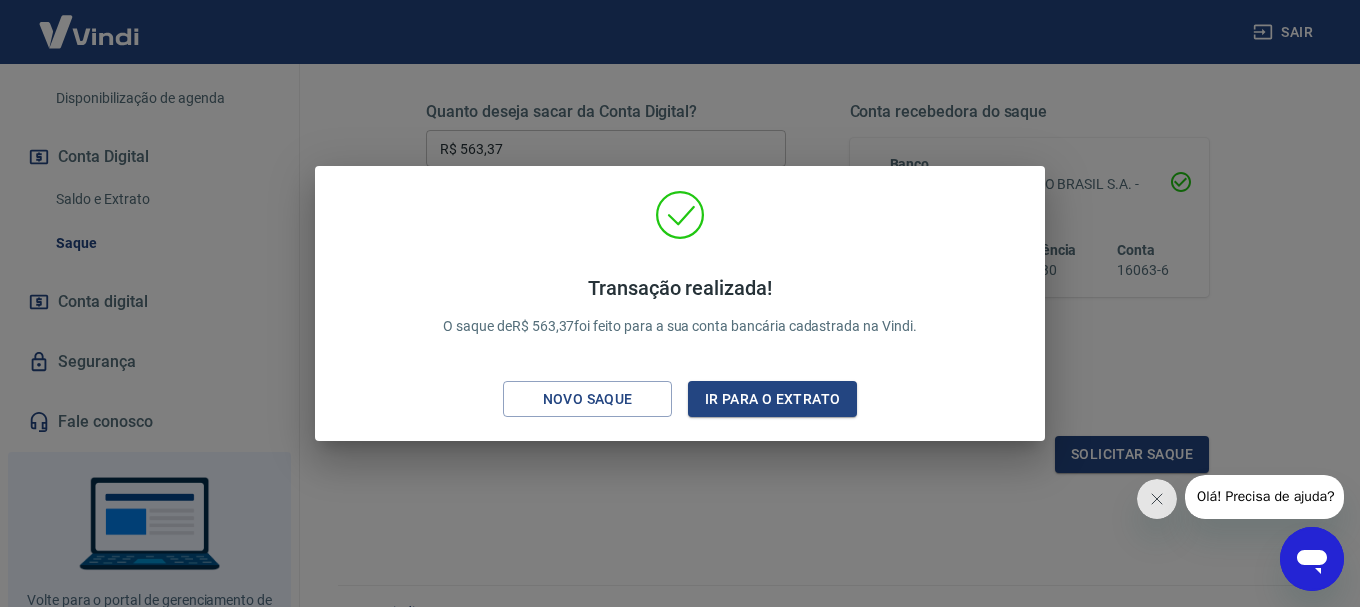 click on "Novo saque" at bounding box center (588, 399) 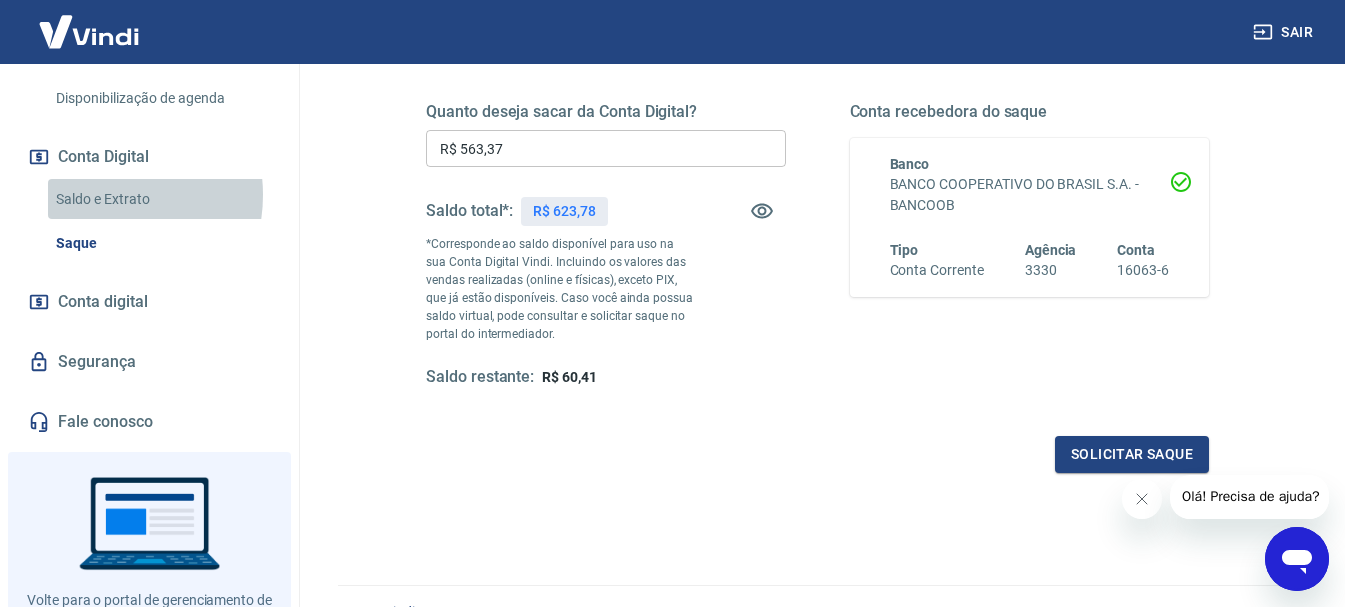 click on "Saldo e Extrato" at bounding box center [161, 199] 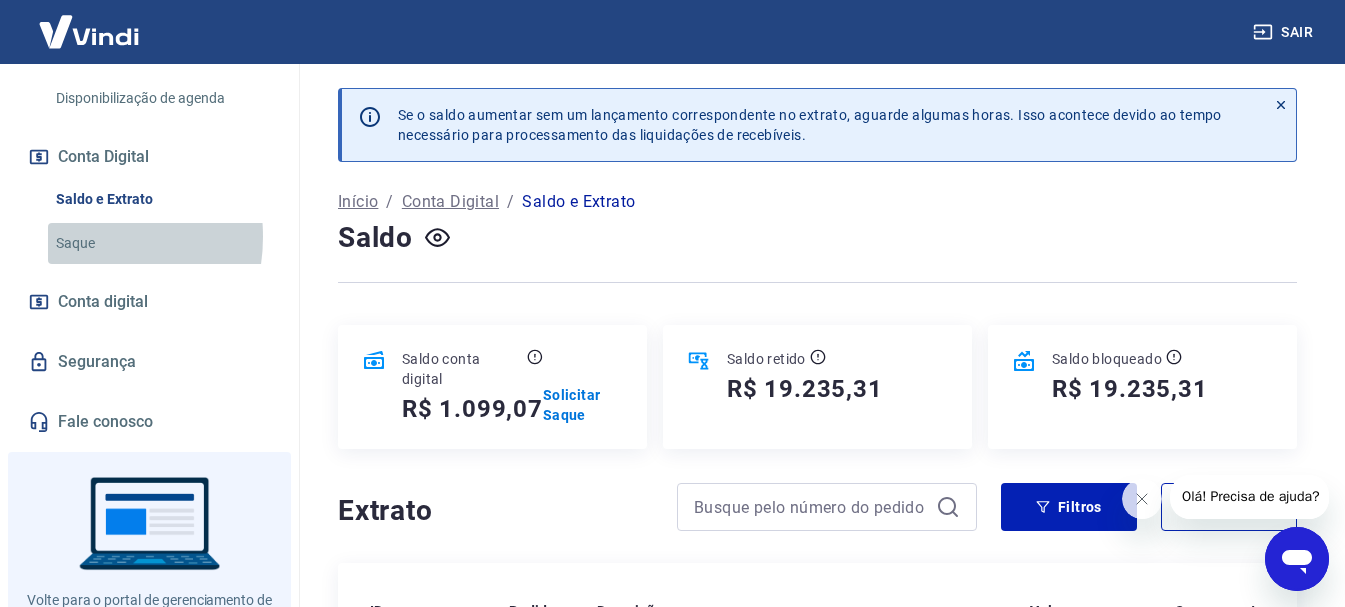 click on "Saque" at bounding box center (161, 243) 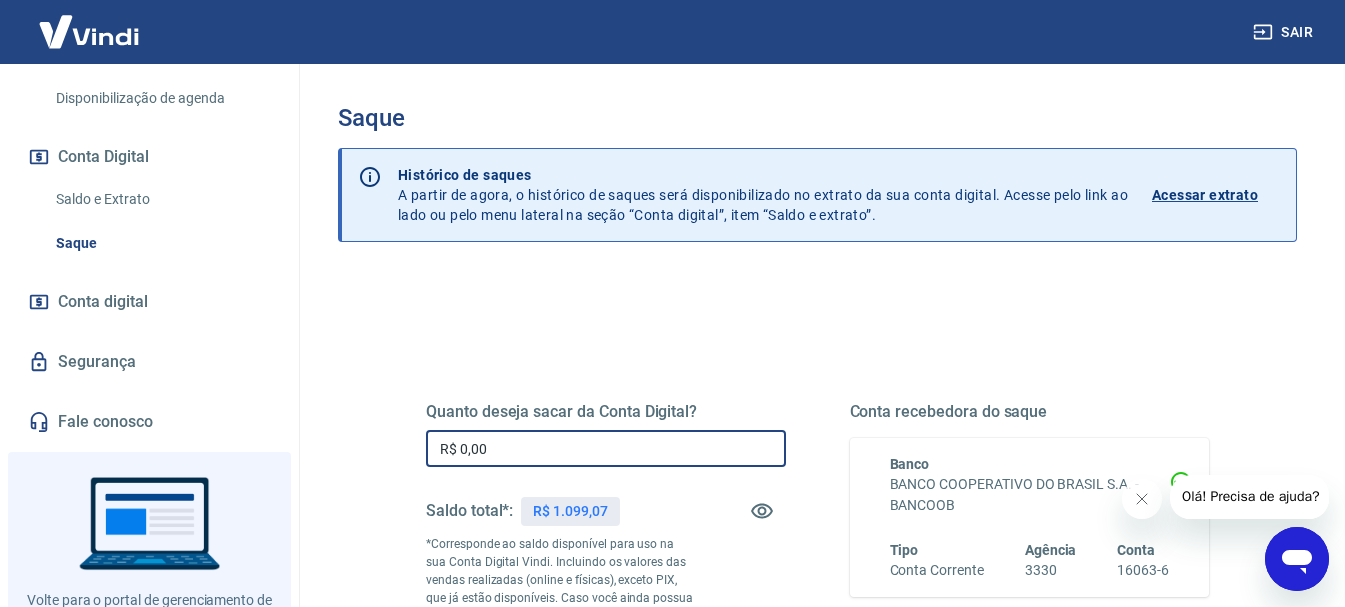 click on "R$ 0,00" at bounding box center [606, 448] 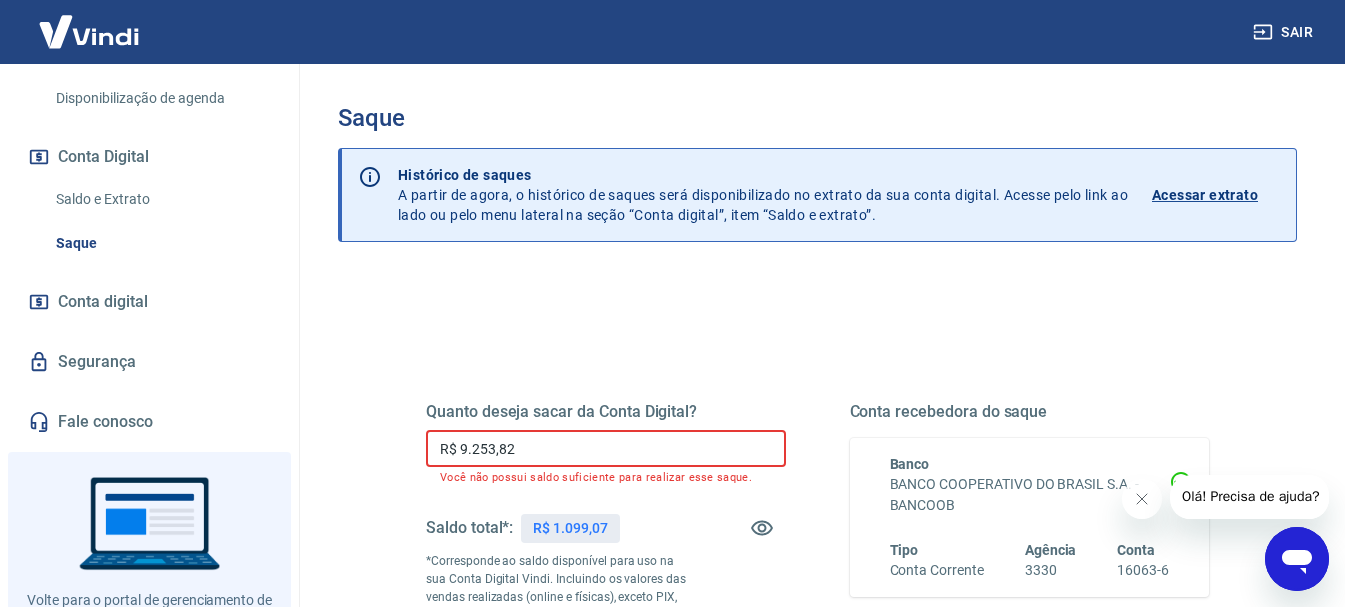 drag, startPoint x: 515, startPoint y: 447, endPoint x: 436, endPoint y: 449, distance: 79.025314 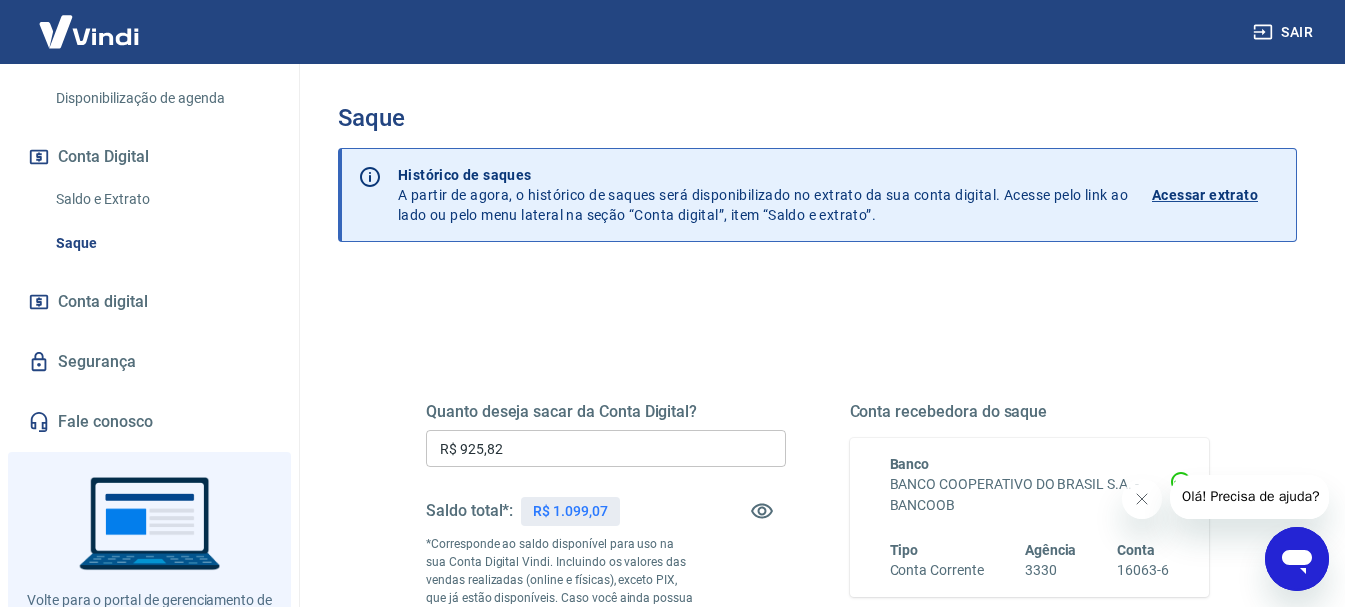 click on "Quanto deseja sacar da Conta Digital? R$ [AMOUNT] ​ Saldo total*: R$ [AMOUNT] *Corresponde ao saldo disponível para uso na sua Conta Digital Vindi. Incluindo os valores das vendas realizadas (online e físicas), exceto PIX, que já estão disponíveis. Caso você ainda possua saldo virtual, pode consultar e solicitar saque no portal do intermediador. Saldo restante: R$ [AMOUNT] Conta recebedora do saque Banco BANCO COOPERATIVO DO BRASIL S.A. - BANCOOB Tipo Conta Corrente Agência [AGENCY] Conta [ACCOUNT] Solicitar saque" at bounding box center [817, 563] 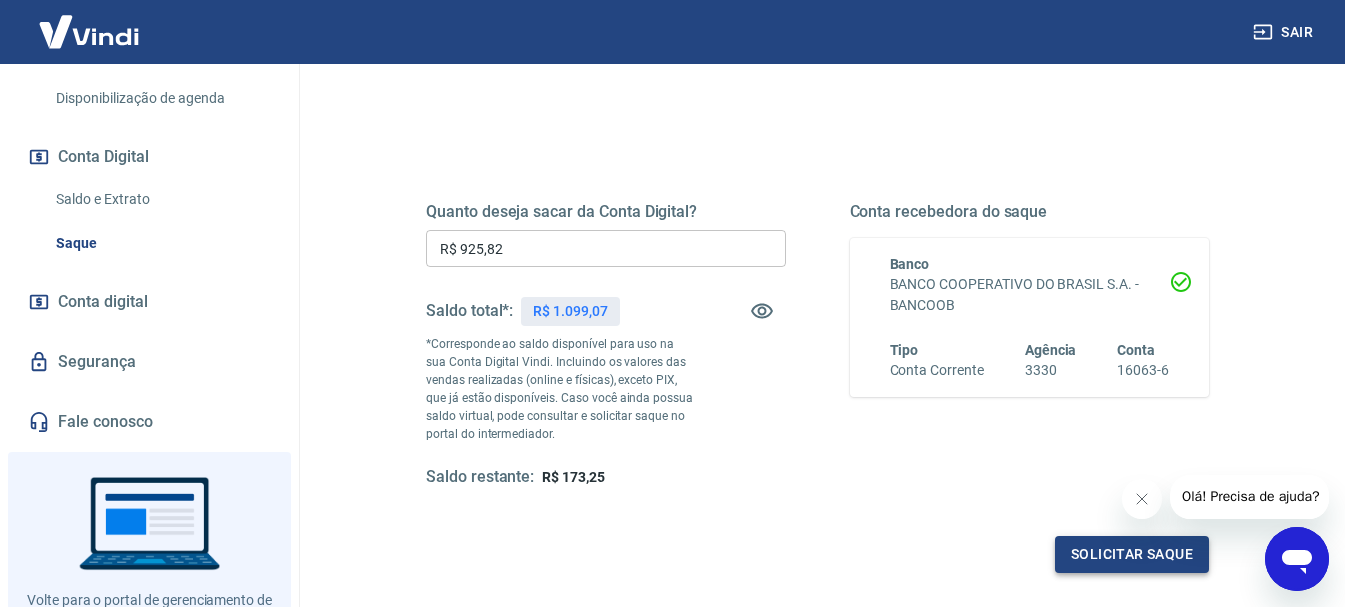 click on "Solicitar saque" at bounding box center [1132, 554] 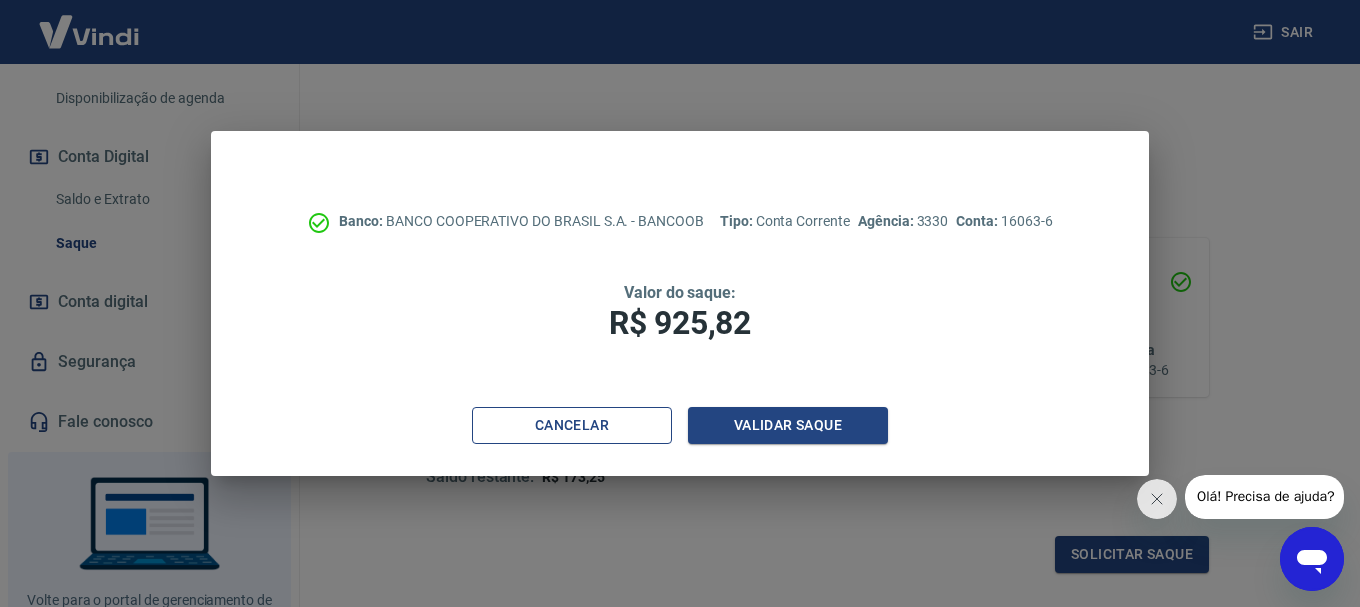 click on "Cancelar" at bounding box center (572, 425) 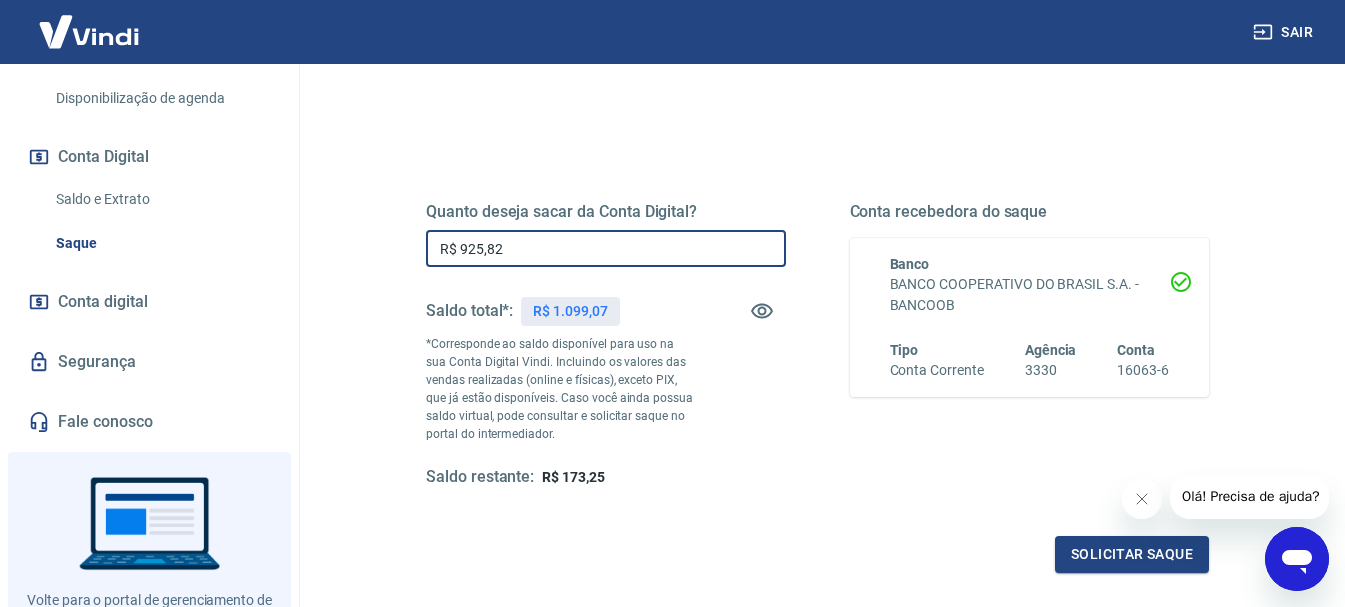 drag, startPoint x: 525, startPoint y: 258, endPoint x: 458, endPoint y: 259, distance: 67.00746 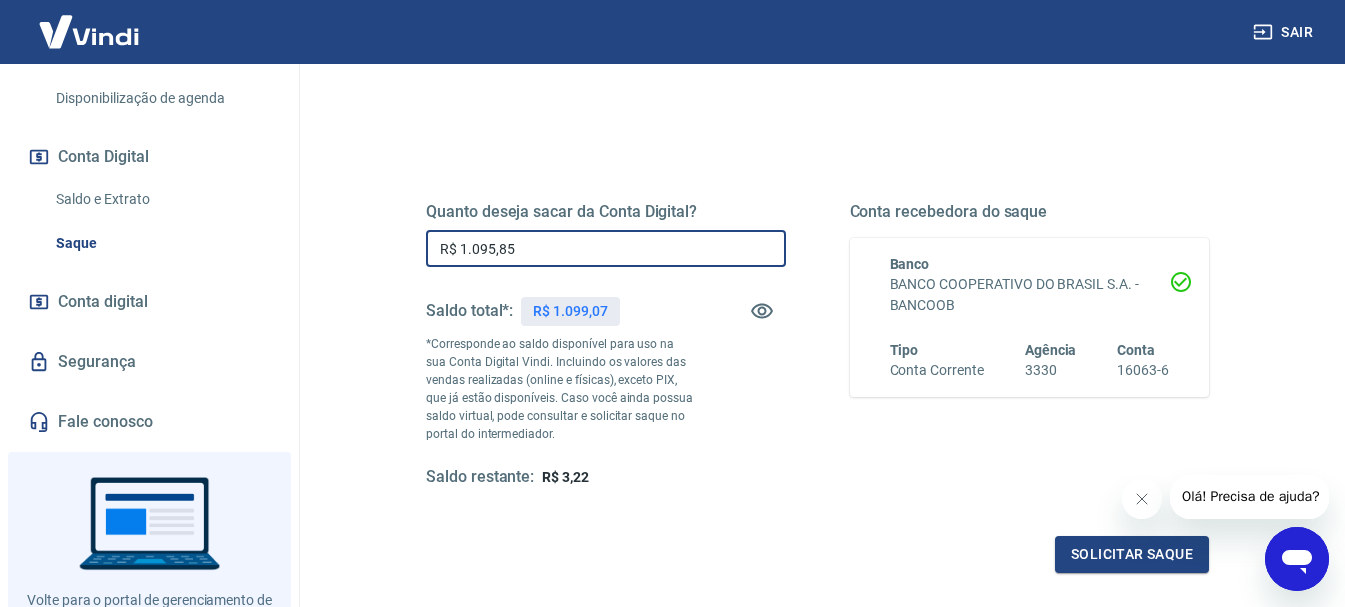 type on "R$ 1.095,85" 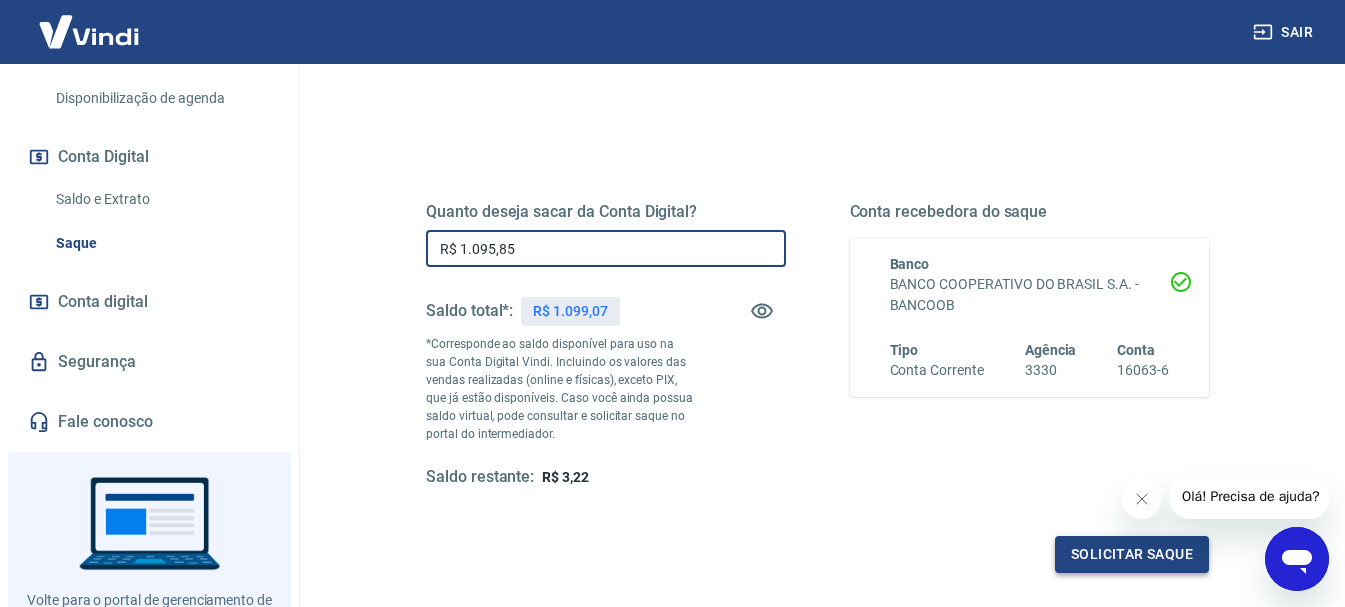 click on "Solicitar saque" at bounding box center [1132, 554] 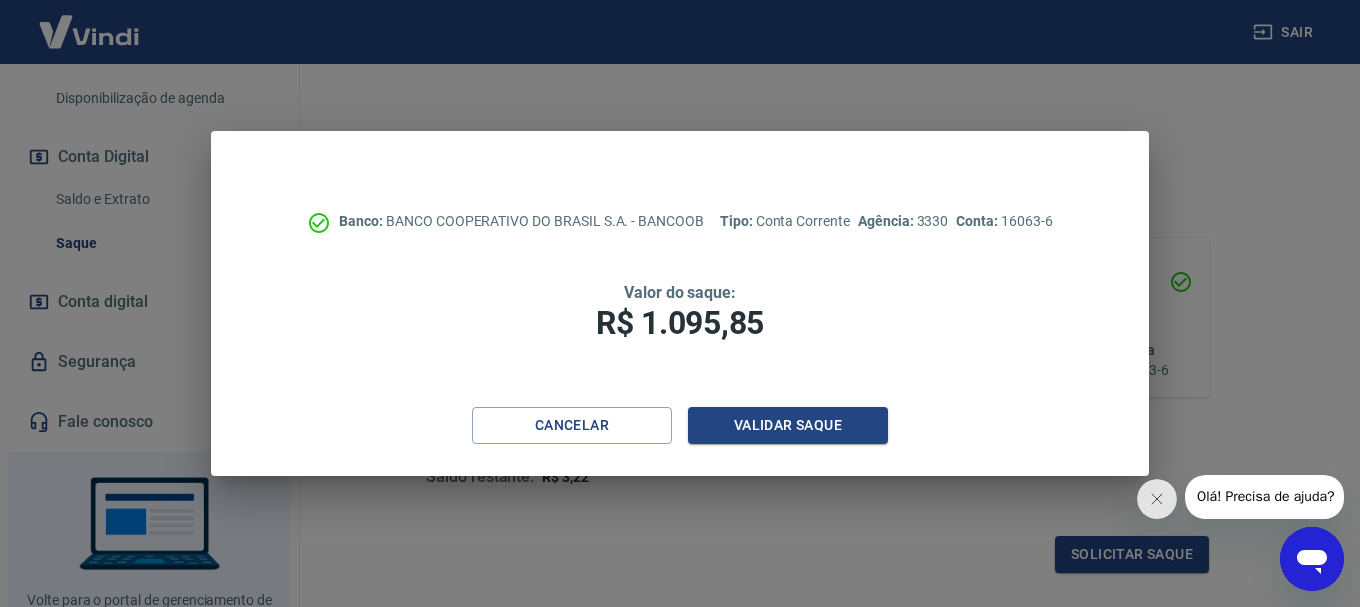 click on "Banco:   BANCO COOPERATIVO DO BRASIL S.A. - BANCOOB Tipo:   Conta Corrente Agência:   [AGENCY] Conta:   [ACCOUNT] Valor do saque: R$ [AMOUNT] Cancelar Validar saque" at bounding box center [680, 303] 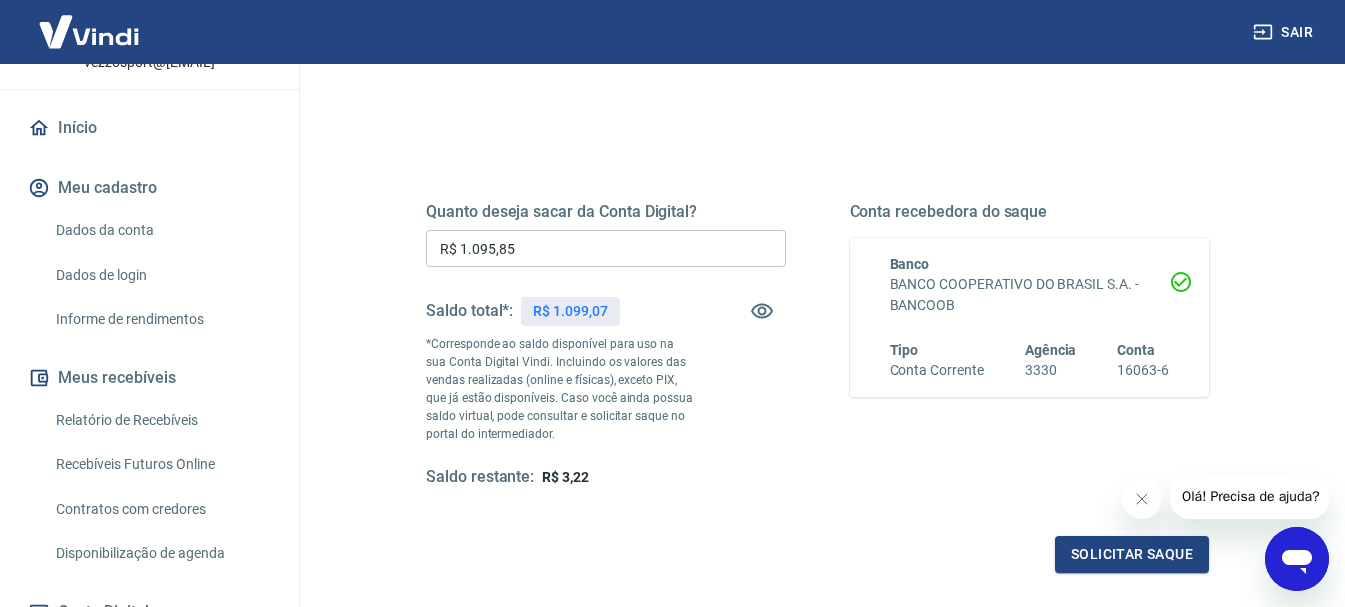 scroll, scrollTop: 109, scrollLeft: 0, axis: vertical 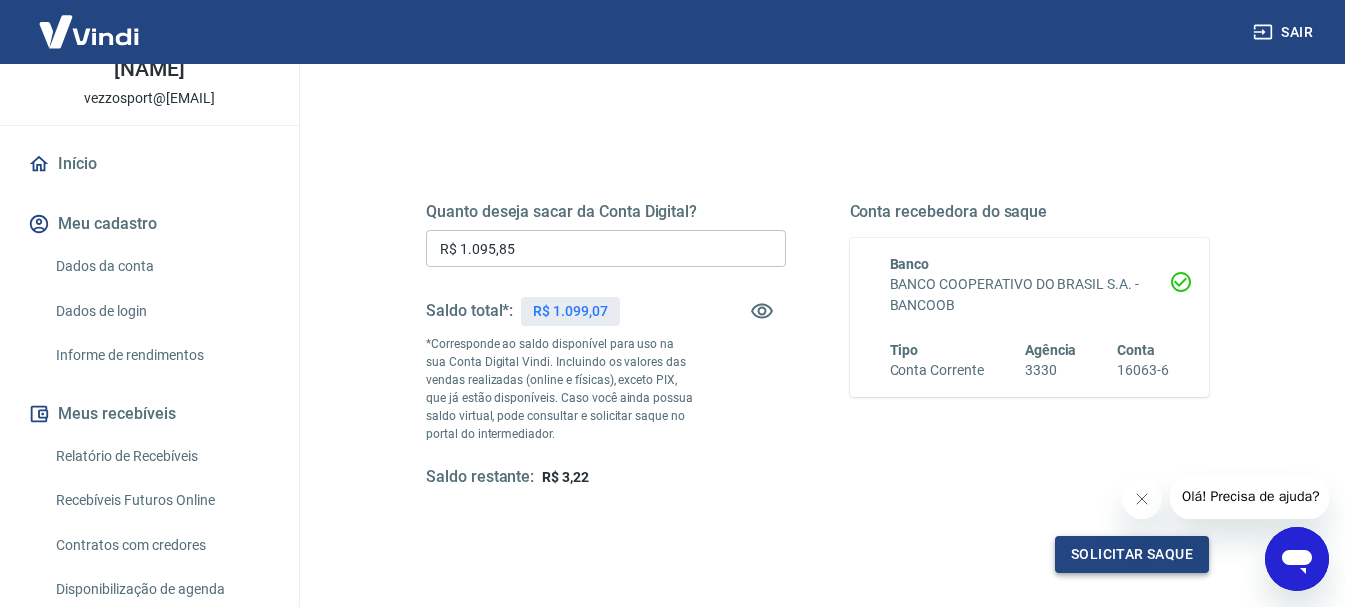 click on "Solicitar saque" at bounding box center [1132, 554] 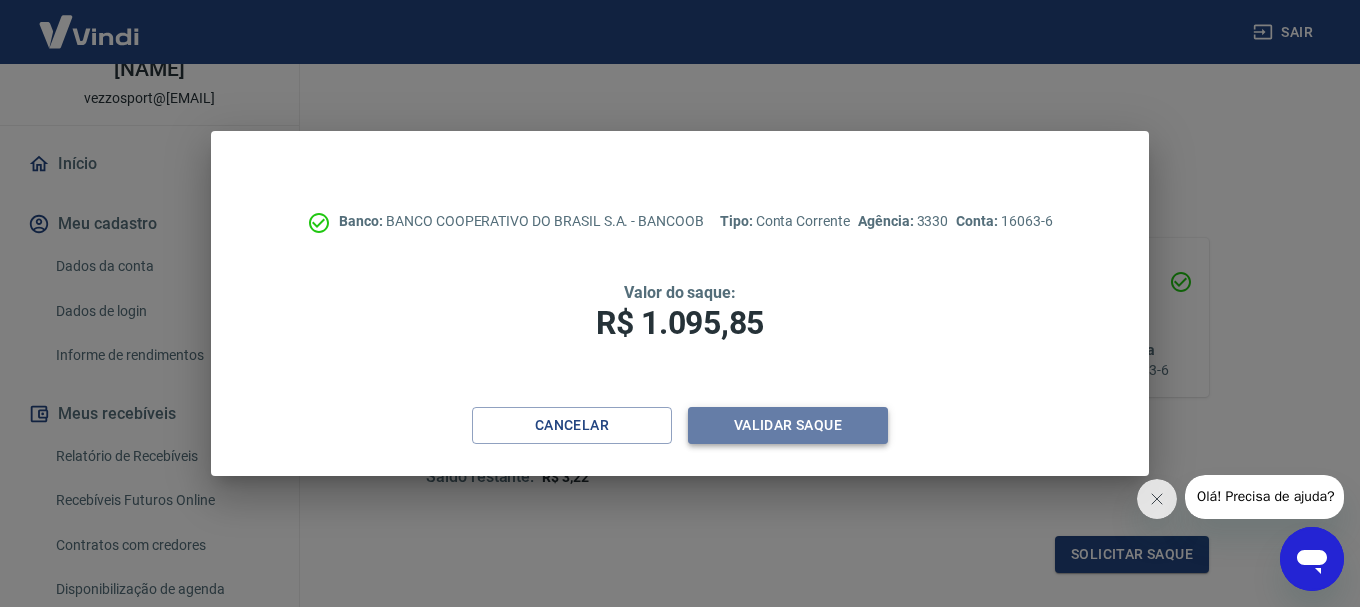 click on "Validar saque" at bounding box center (788, 425) 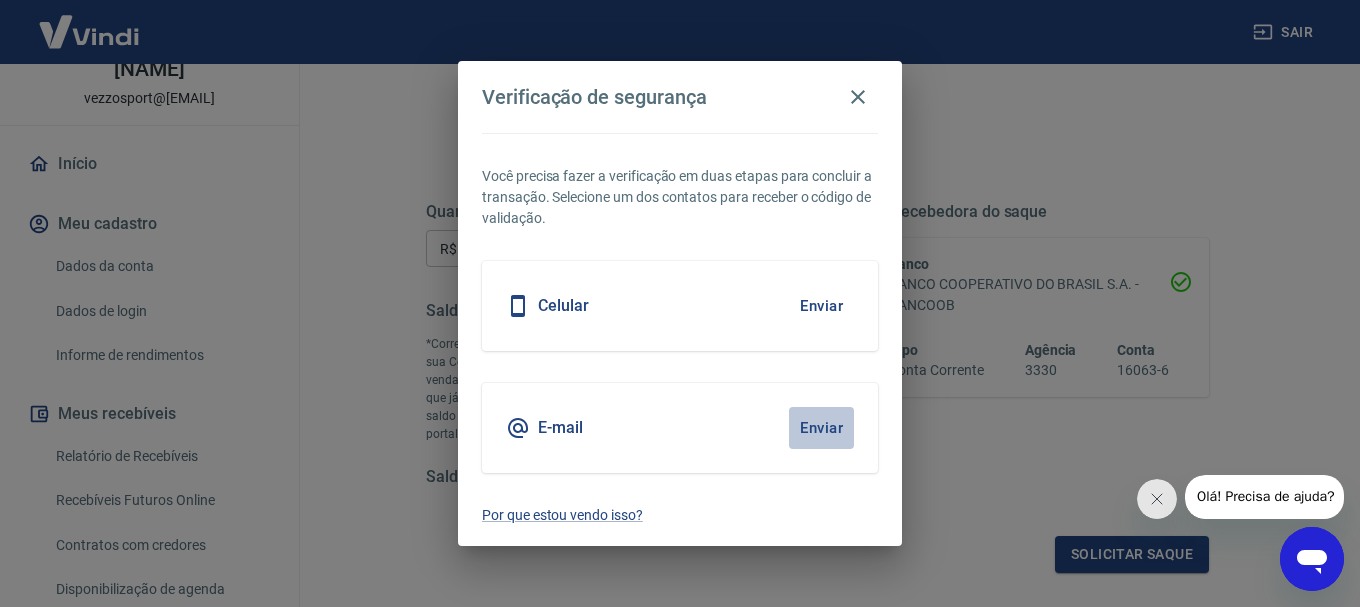 click on "Enviar" at bounding box center (821, 428) 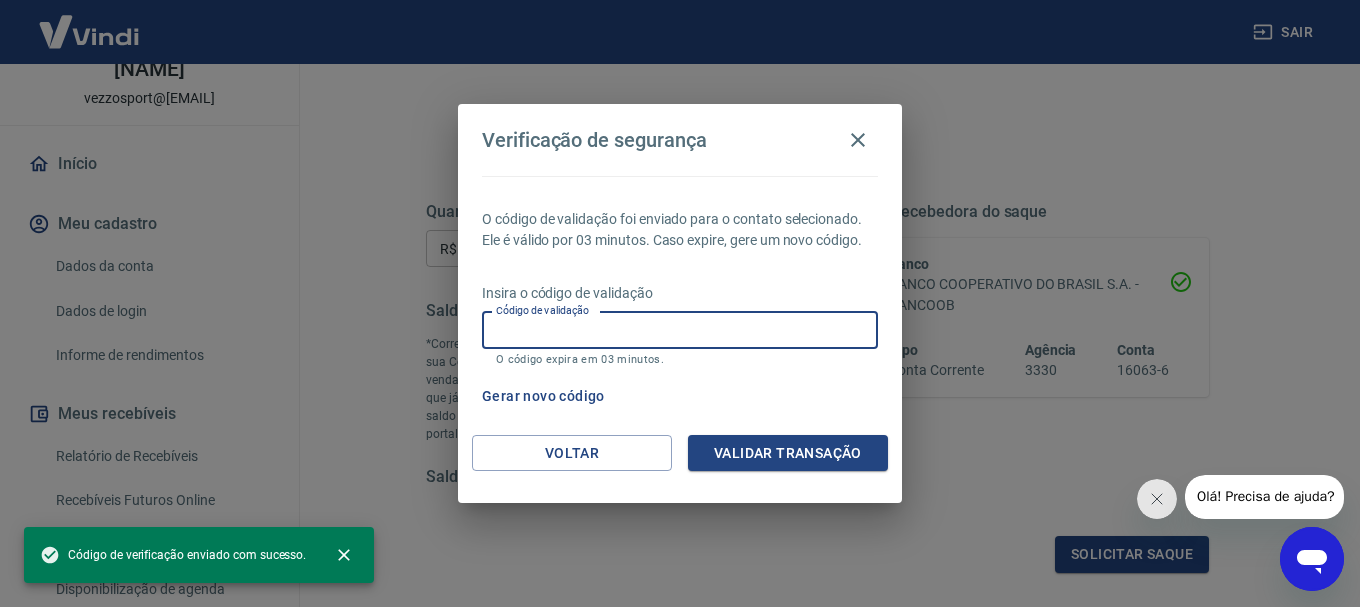 paste on "764927" 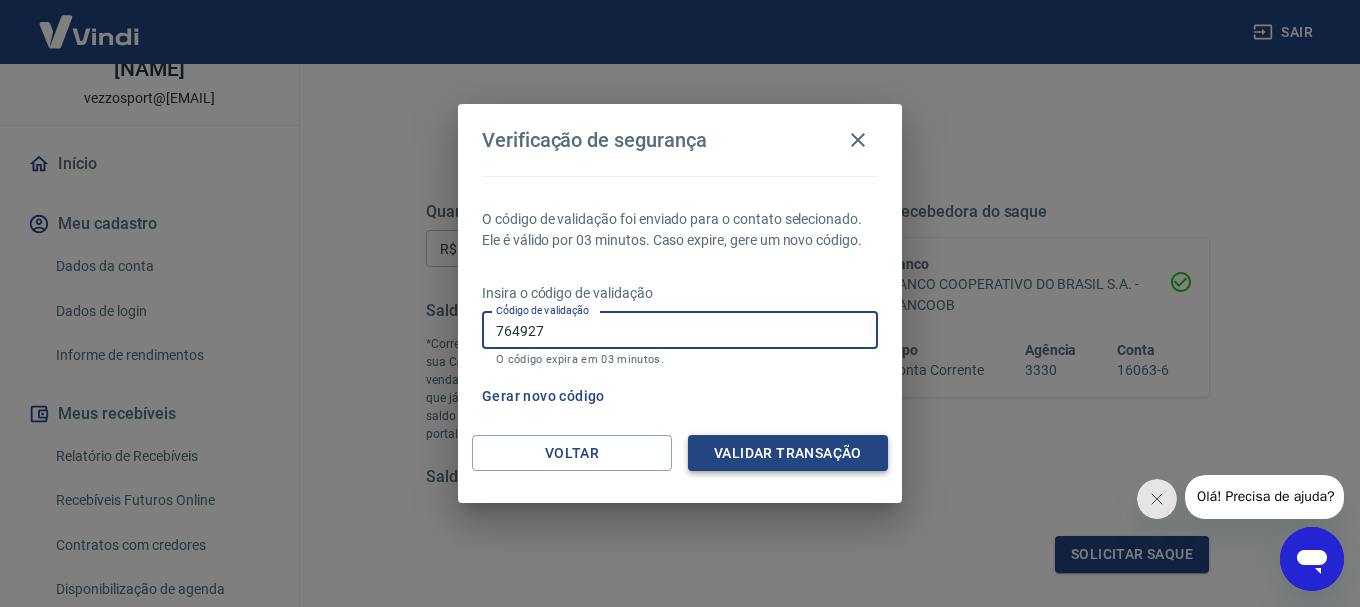 type on "764927" 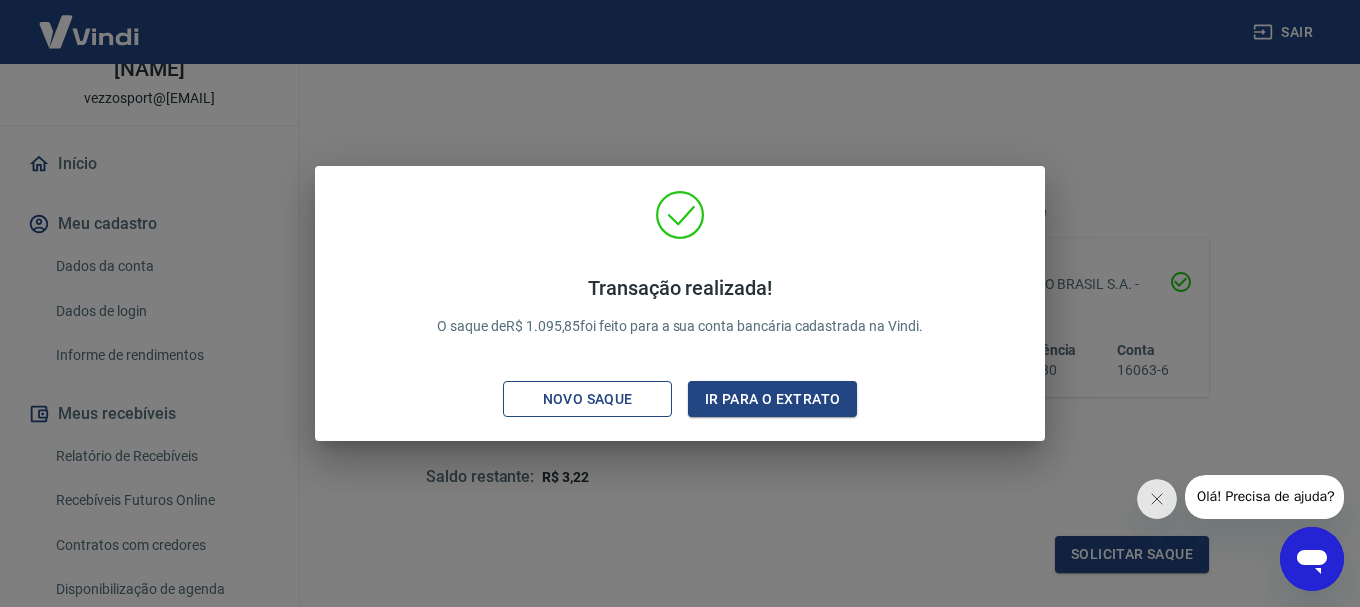 click on "Novo saque" at bounding box center [588, 399] 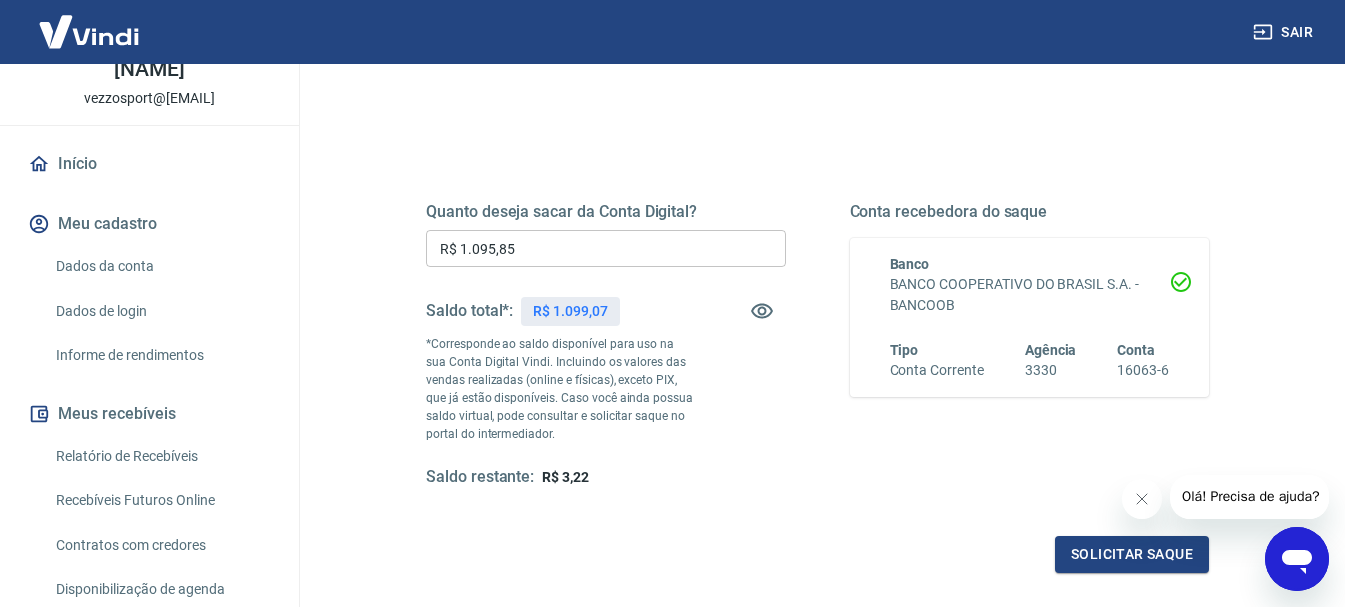 click on "Início" at bounding box center [149, 164] 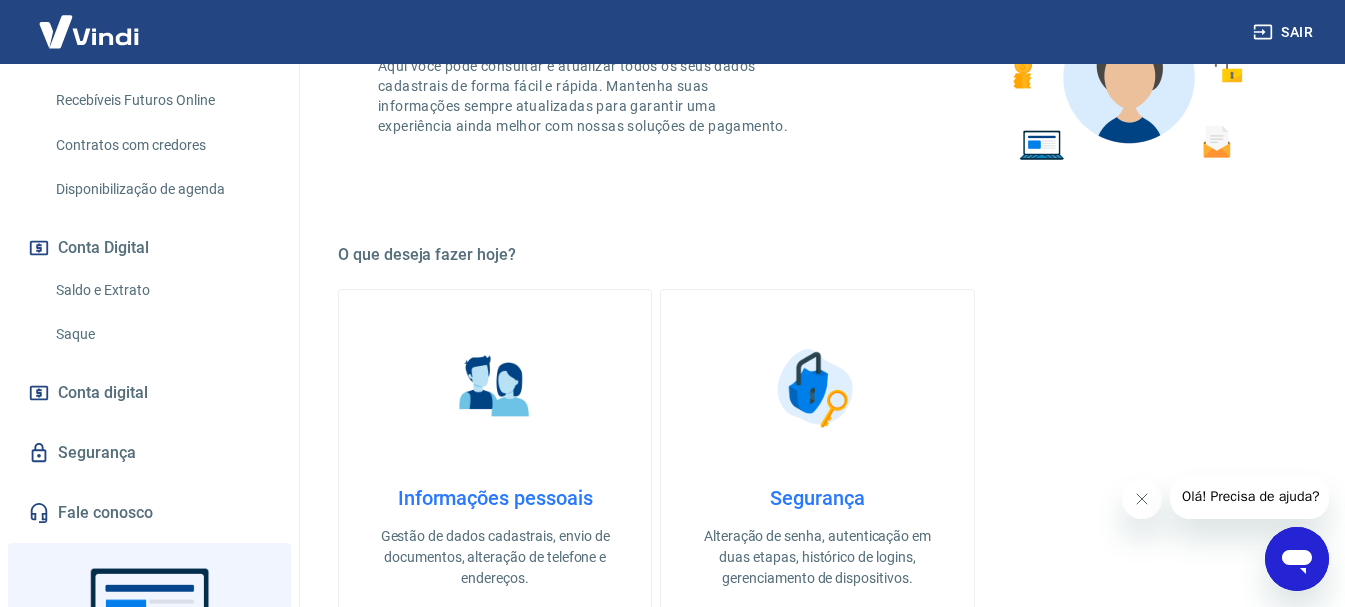 scroll, scrollTop: 679, scrollLeft: 0, axis: vertical 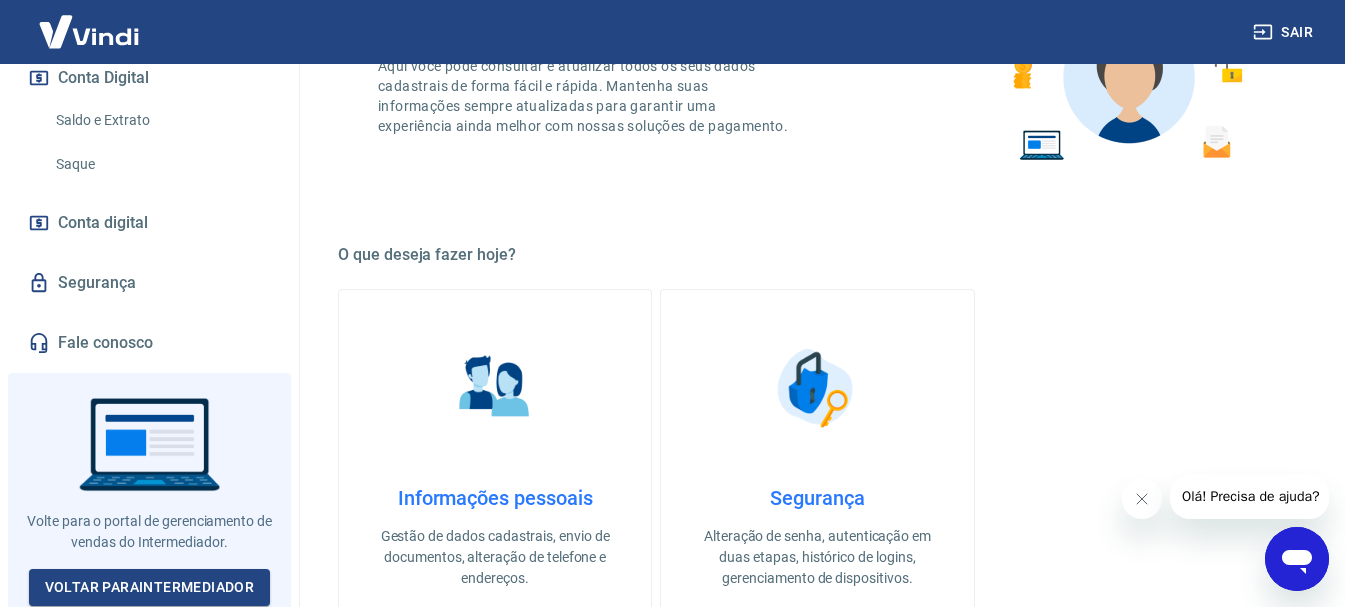 click on "Segurança" at bounding box center (149, 283) 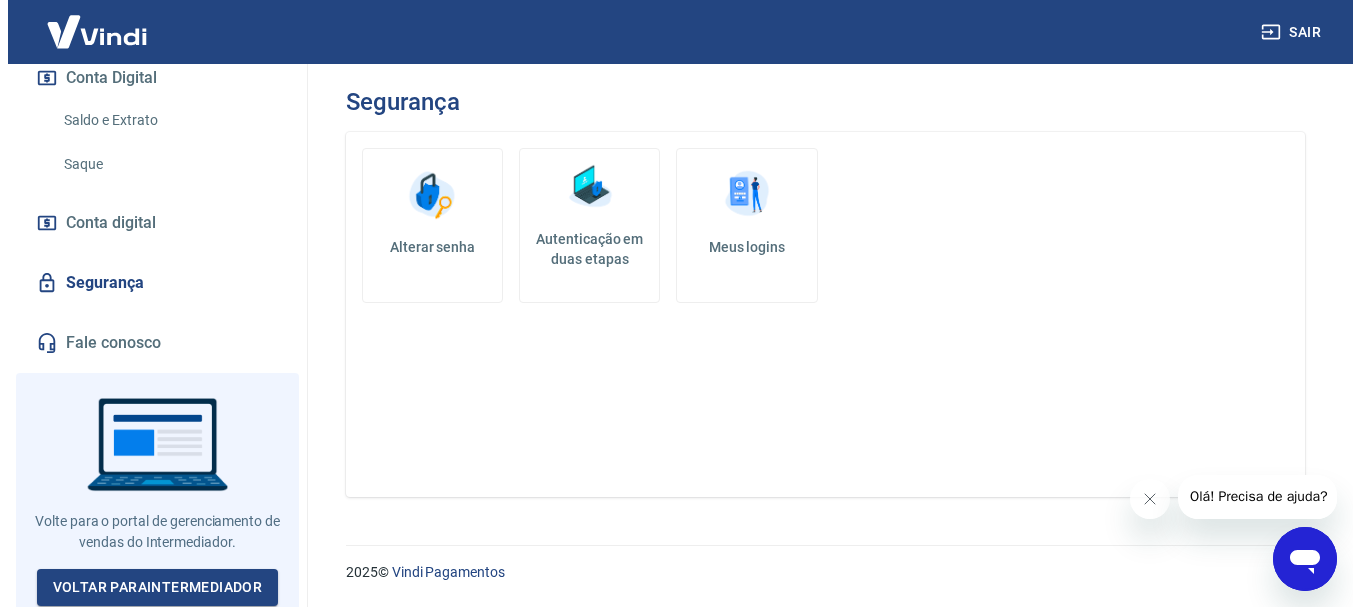 scroll, scrollTop: 0, scrollLeft: 0, axis: both 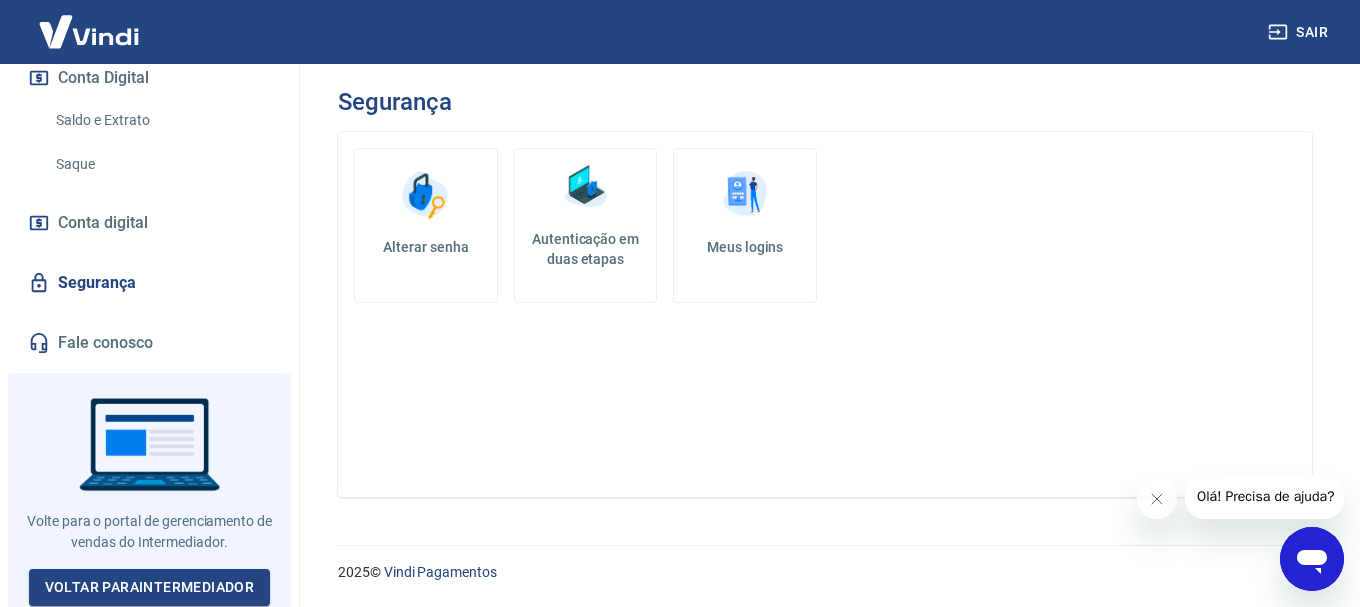 click on "Segurança" at bounding box center (149, 283) 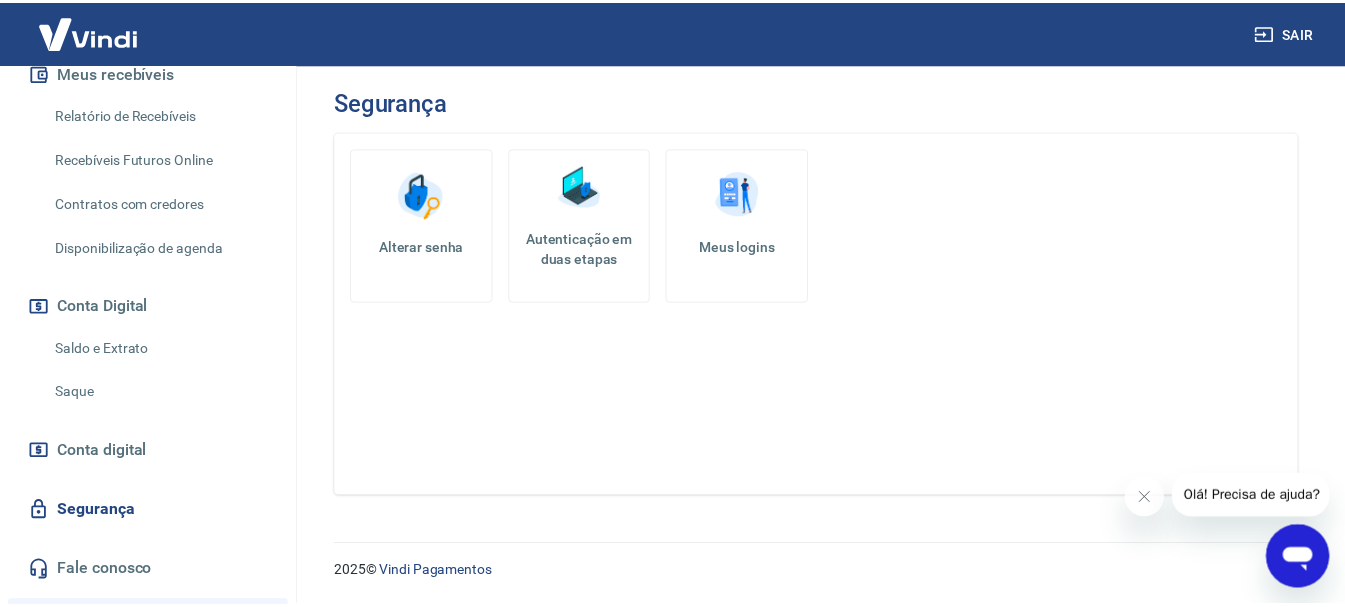 scroll, scrollTop: 421, scrollLeft: 0, axis: vertical 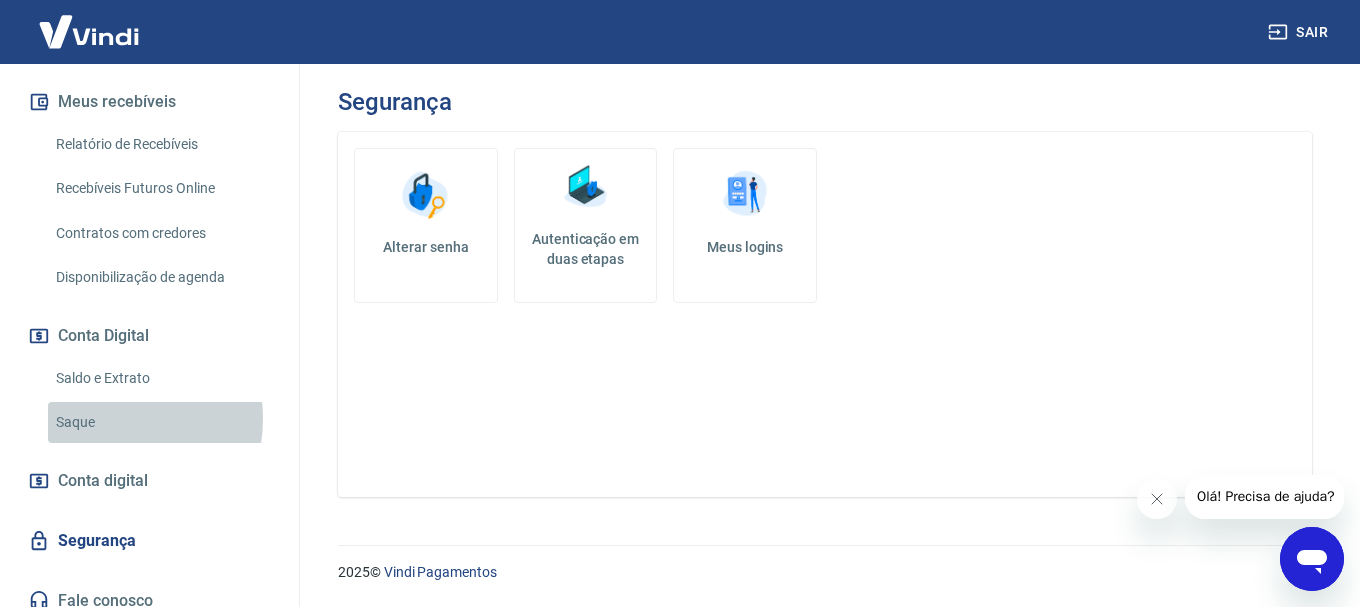 click on "Saque" at bounding box center [161, 422] 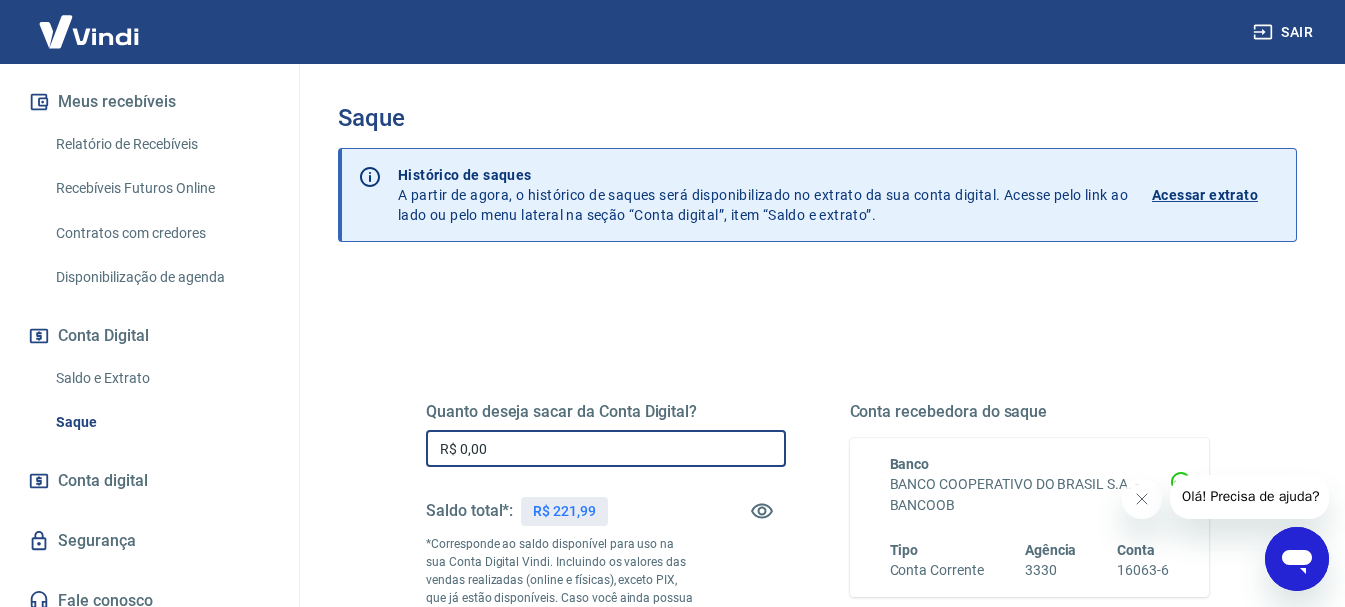 drag, startPoint x: 499, startPoint y: 453, endPoint x: 457, endPoint y: 452, distance: 42.0119 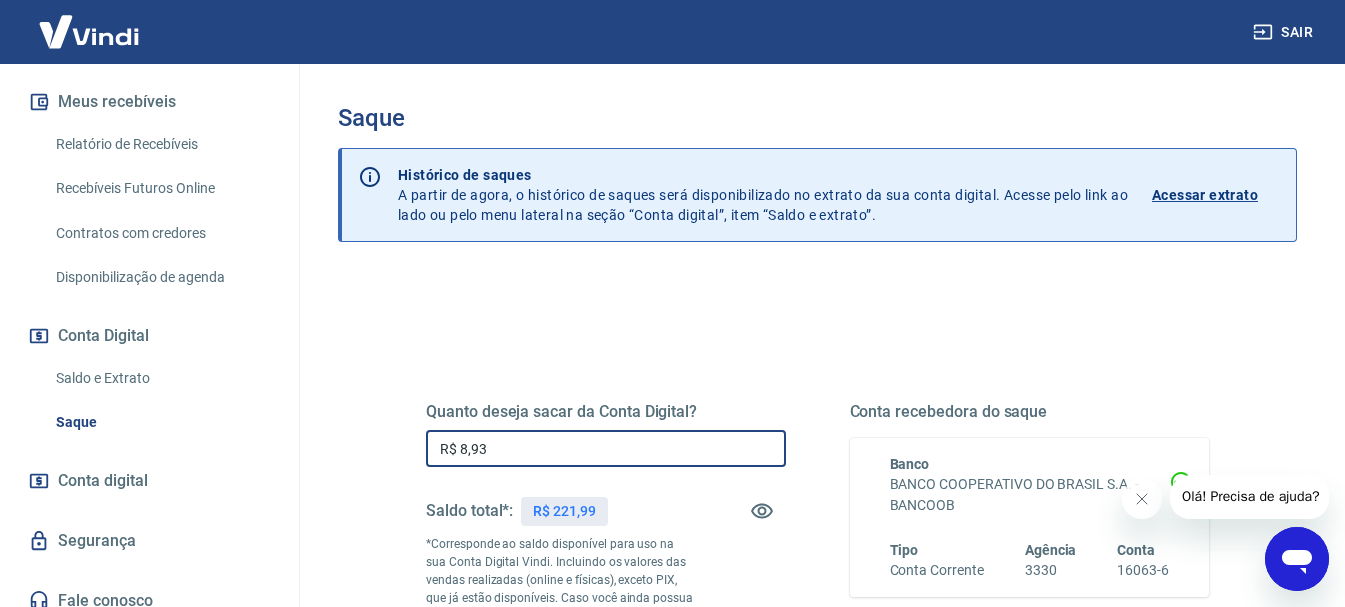 drag, startPoint x: 505, startPoint y: 456, endPoint x: 460, endPoint y: 450, distance: 45.39824 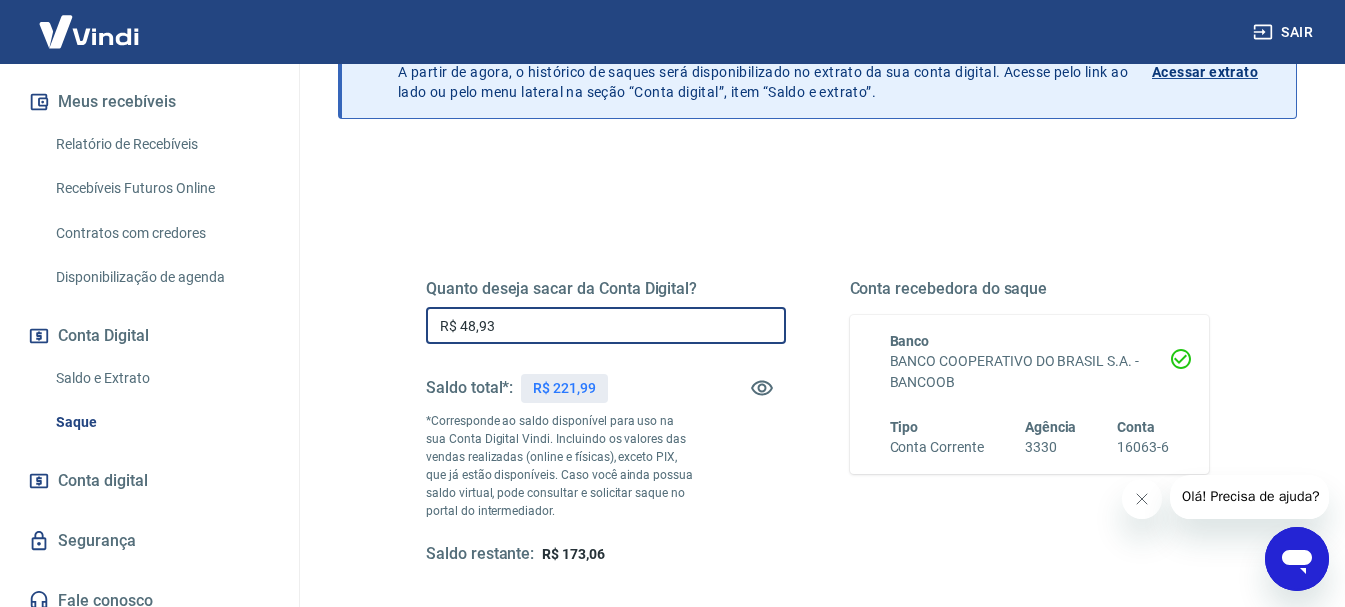 scroll, scrollTop: 300, scrollLeft: 0, axis: vertical 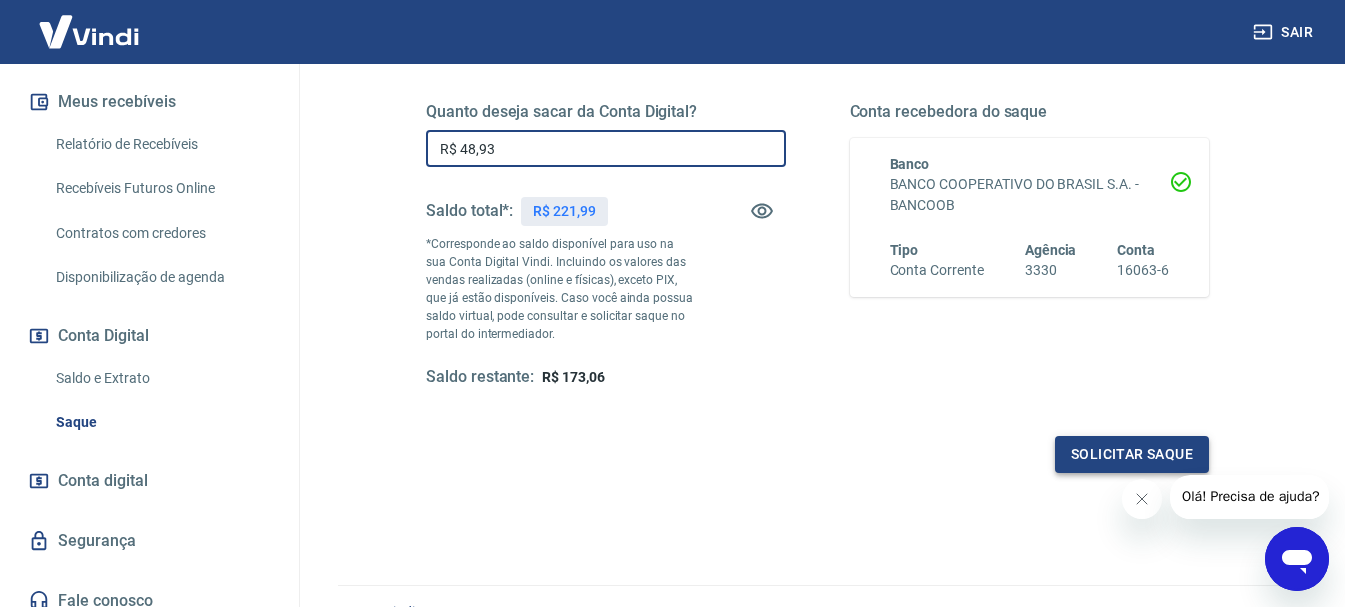 type on "R$ 48,93" 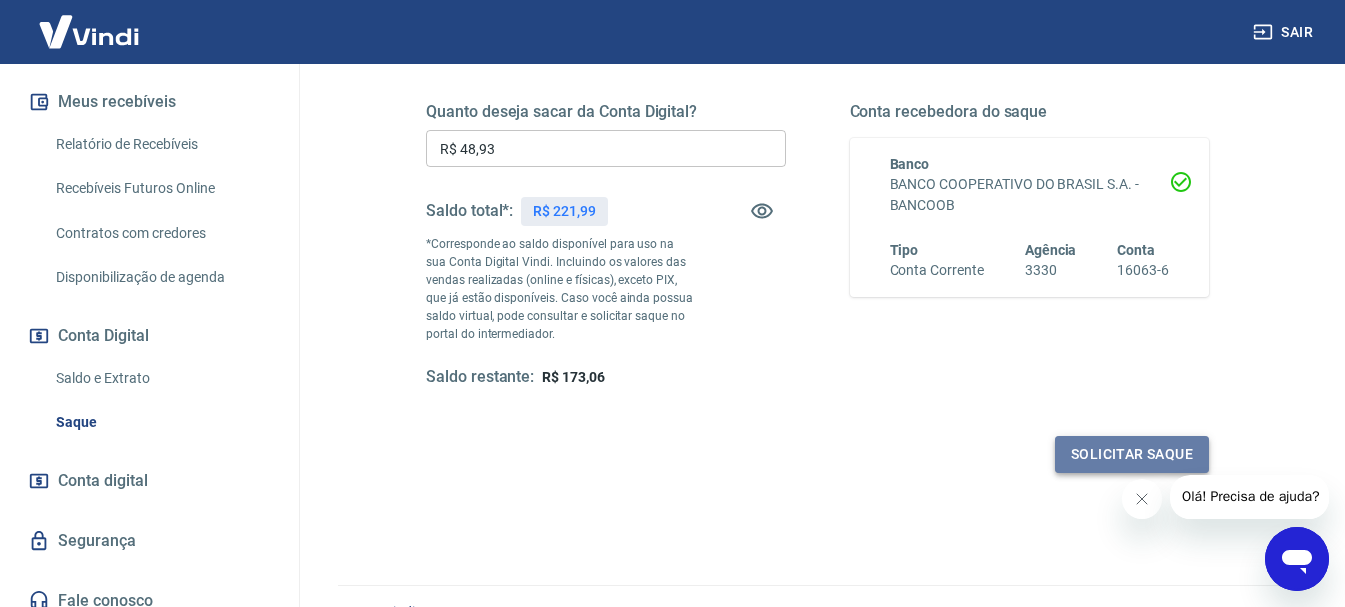 click on "Solicitar saque" at bounding box center (1132, 454) 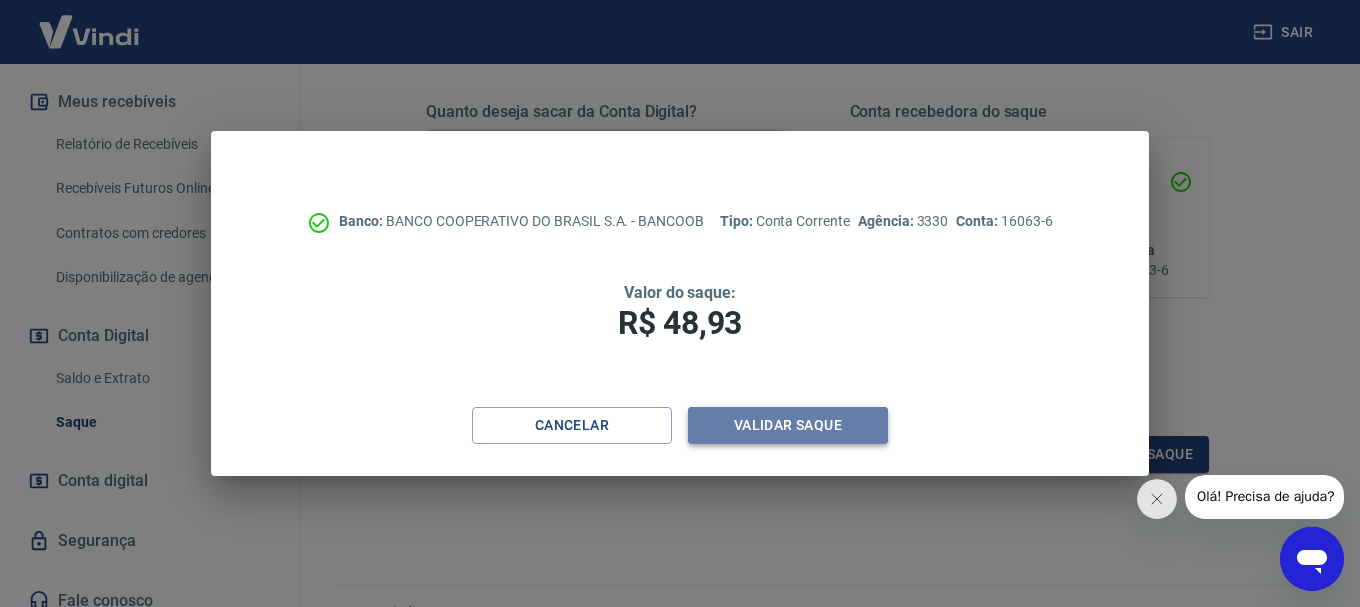 click on "Validar saque" at bounding box center [788, 425] 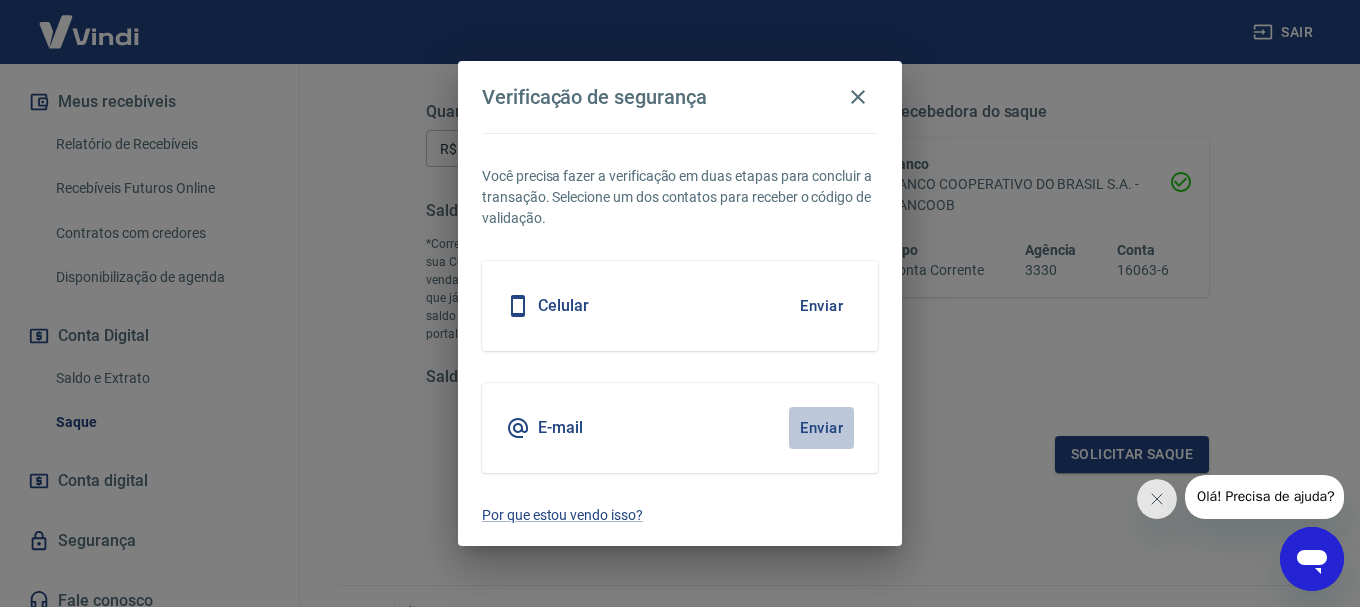 click on "Enviar" at bounding box center [821, 428] 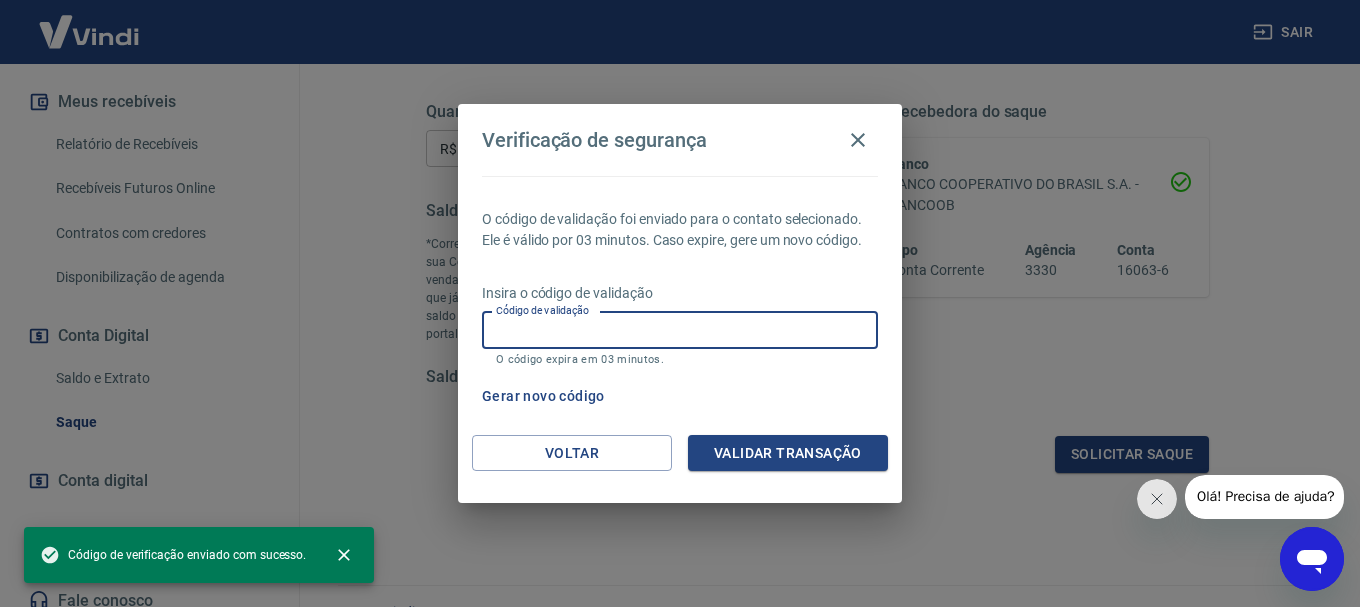 paste on "506458" 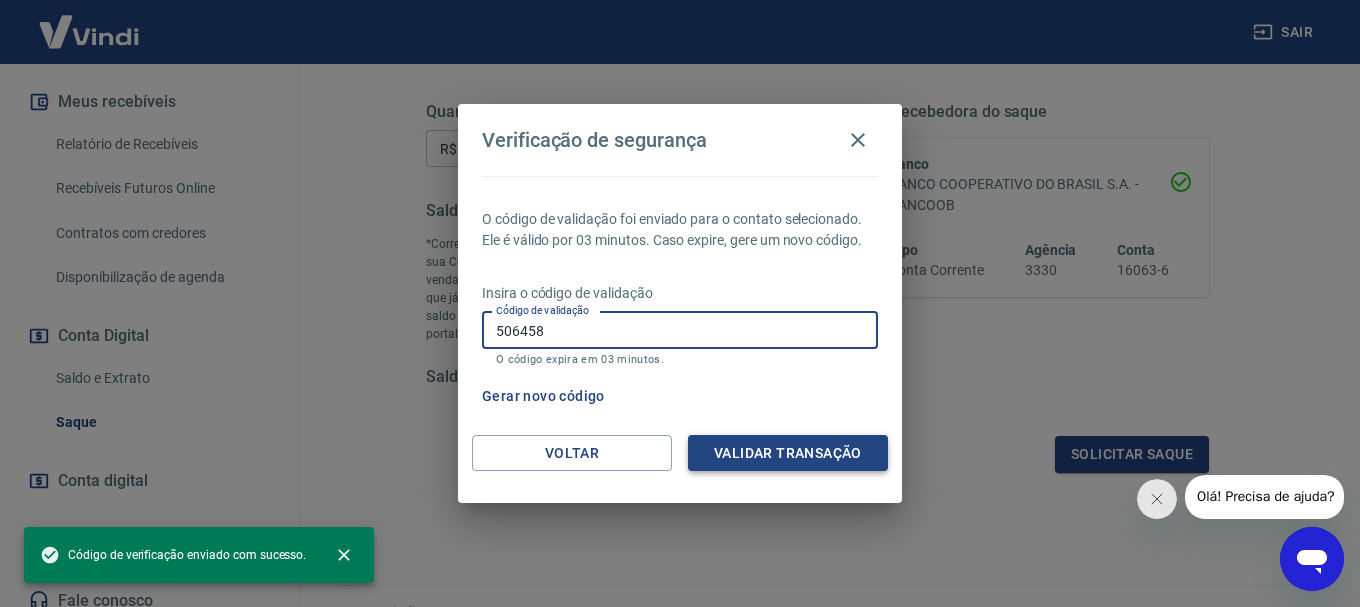 type on "506458" 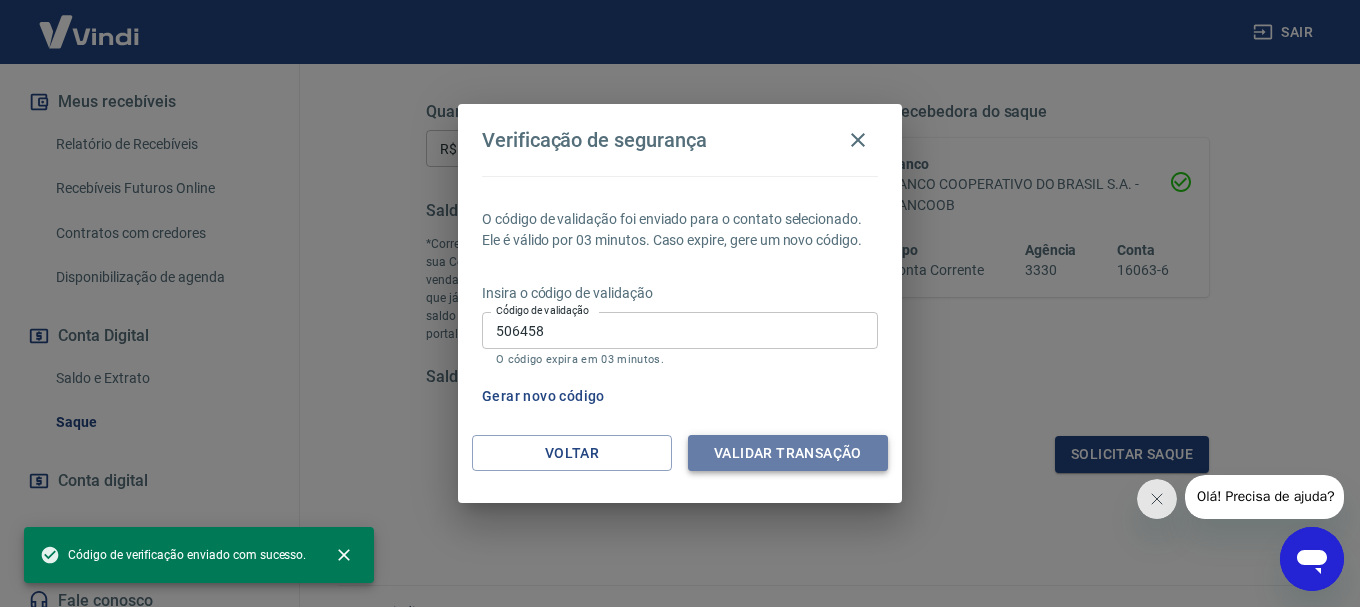 click on "Validar transação" at bounding box center (788, 453) 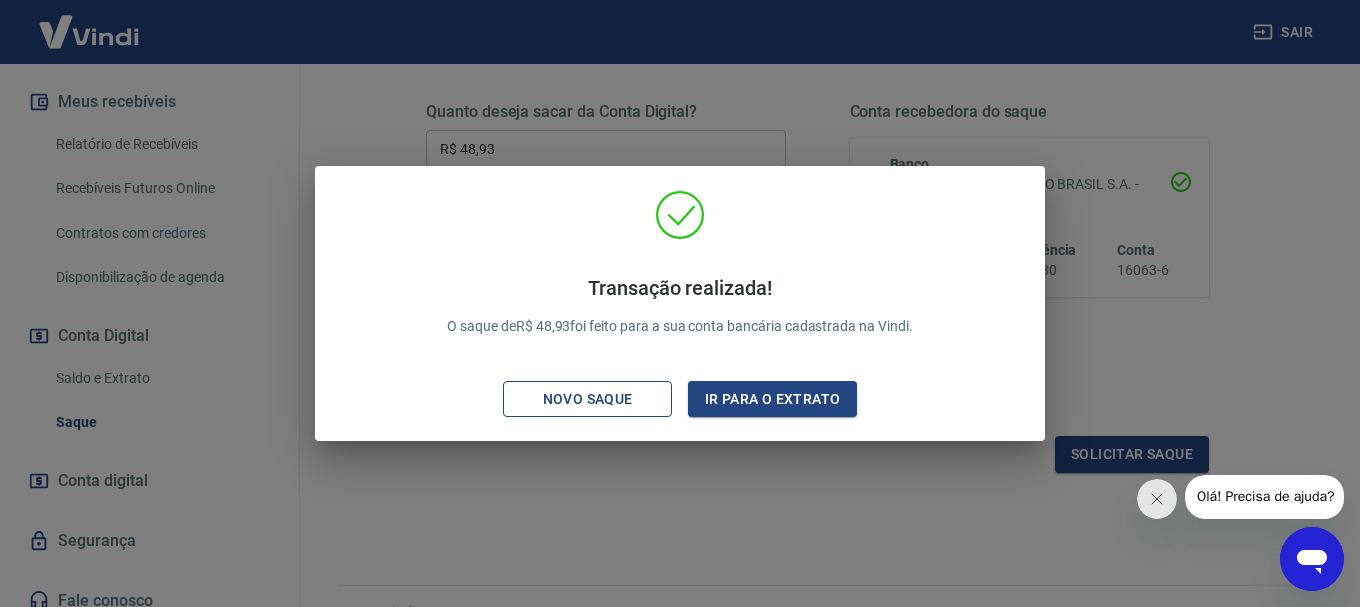click on "Novo saque" at bounding box center [588, 399] 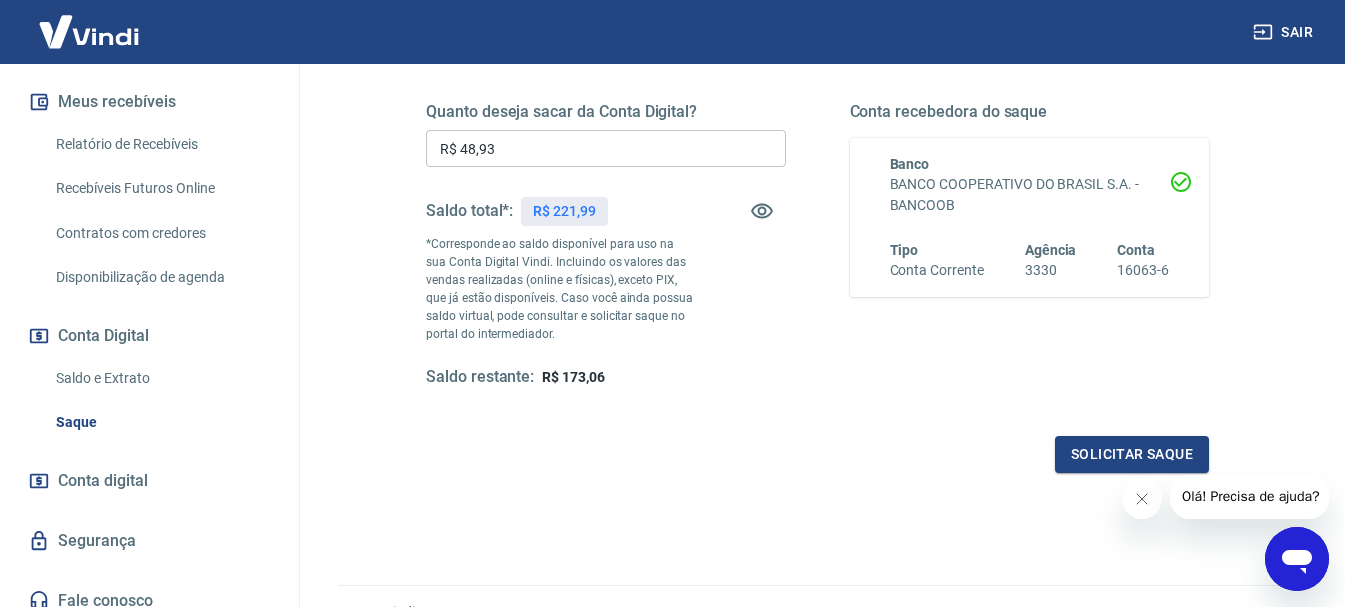 click on "Saldo e Extrato" at bounding box center (161, 378) 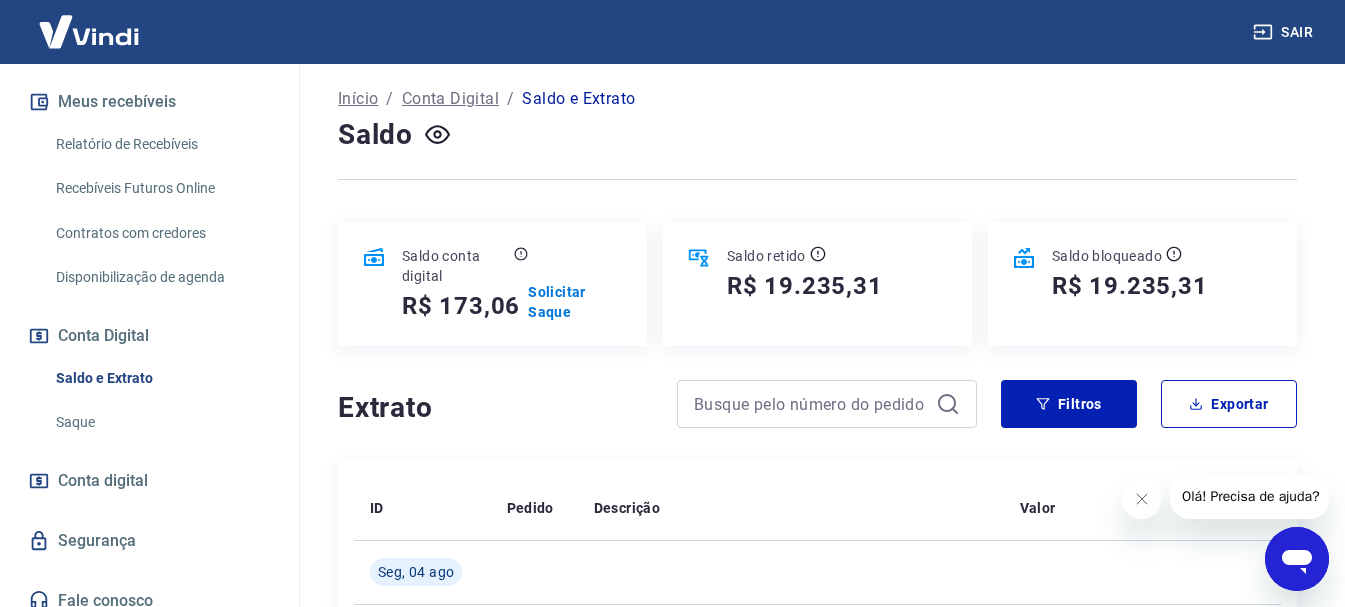 scroll, scrollTop: 200, scrollLeft: 0, axis: vertical 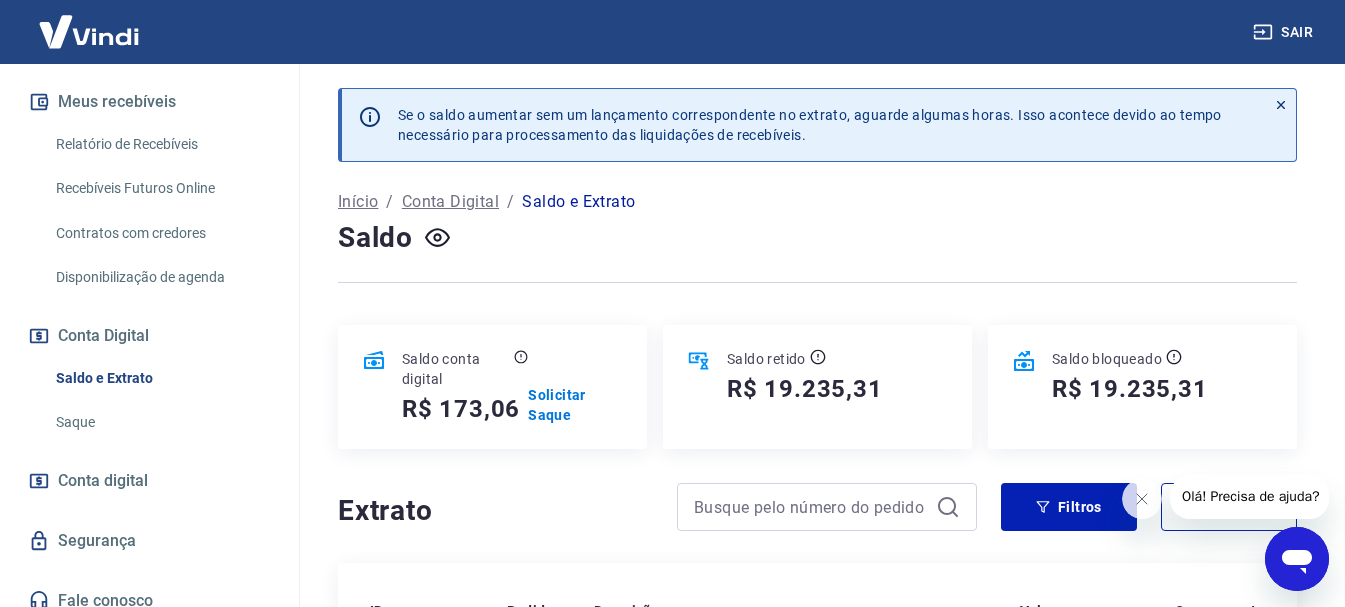 drag, startPoint x: 283, startPoint y: 302, endPoint x: 298, endPoint y: 304, distance: 15.132746 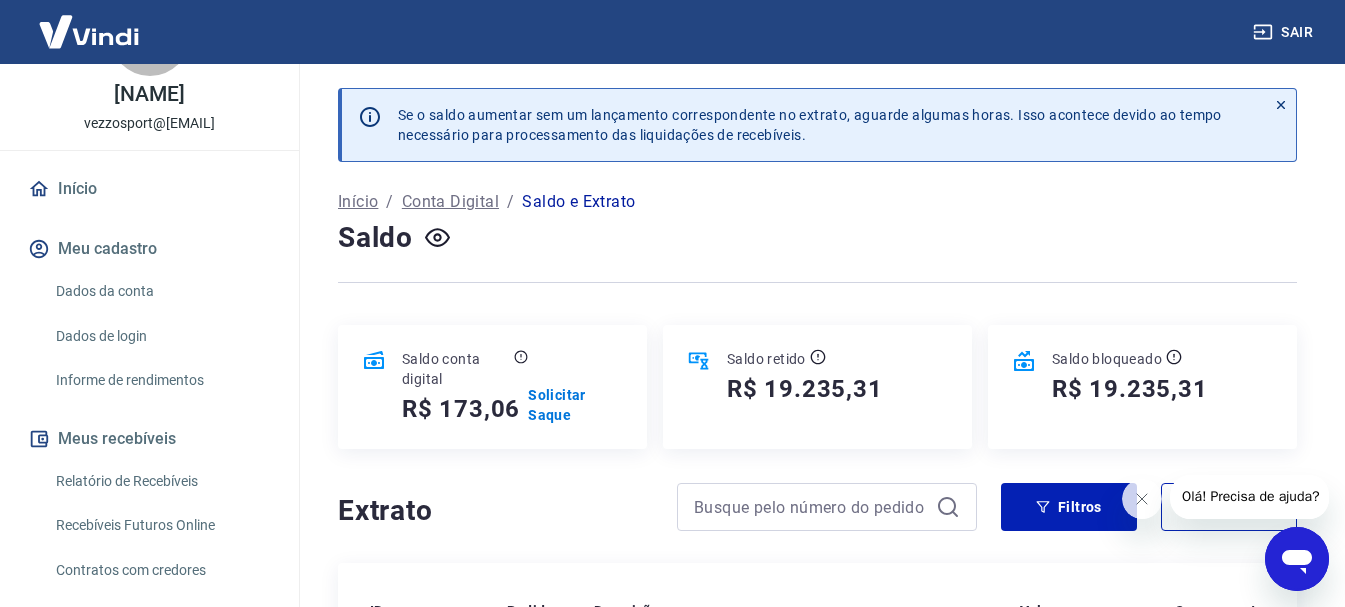 scroll, scrollTop: 0, scrollLeft: 0, axis: both 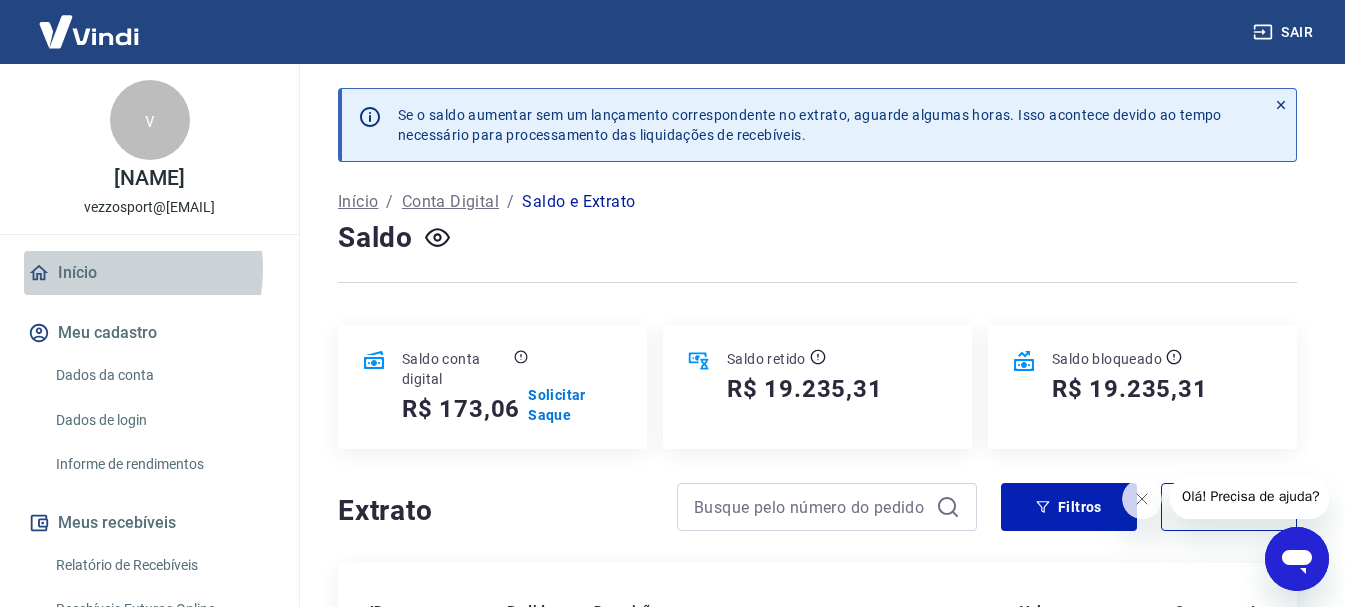 click on "Início" at bounding box center [149, 273] 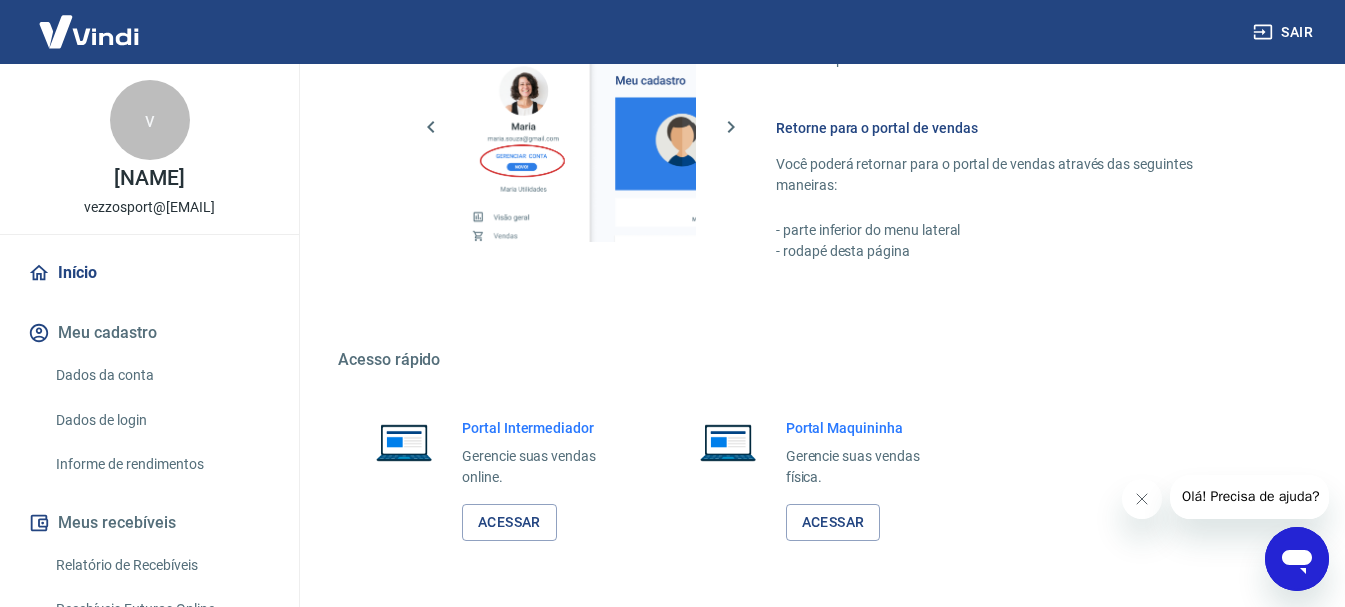scroll, scrollTop: 1034, scrollLeft: 0, axis: vertical 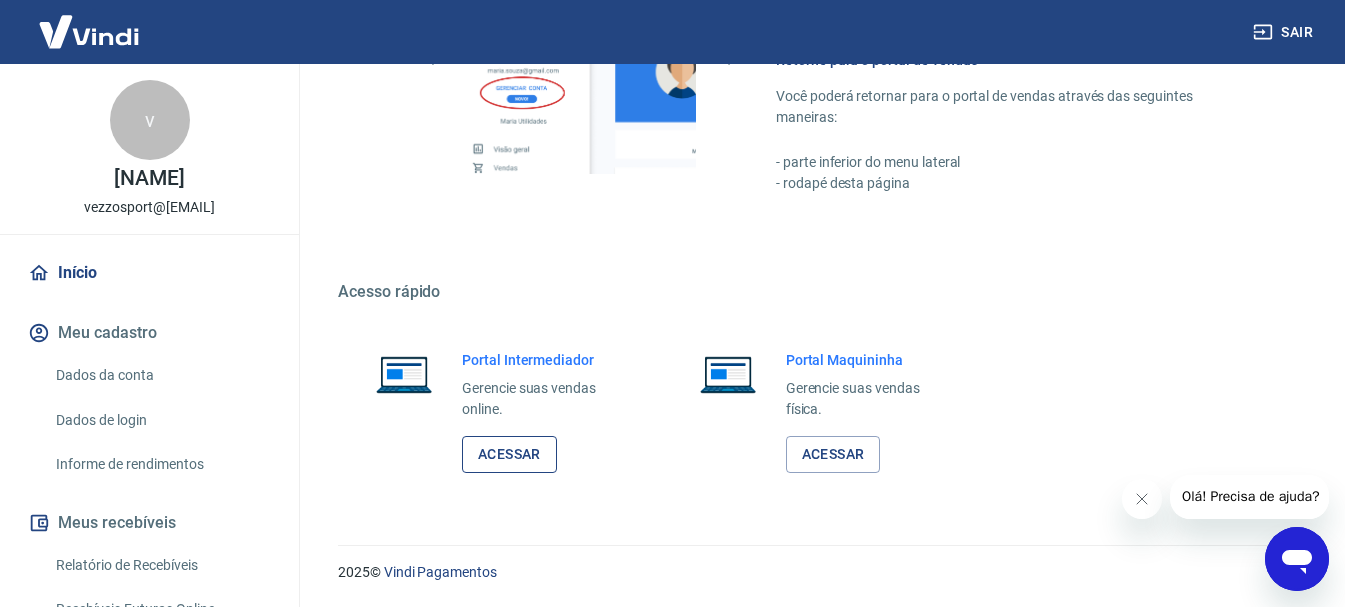 click on "Acessar" at bounding box center (509, 454) 